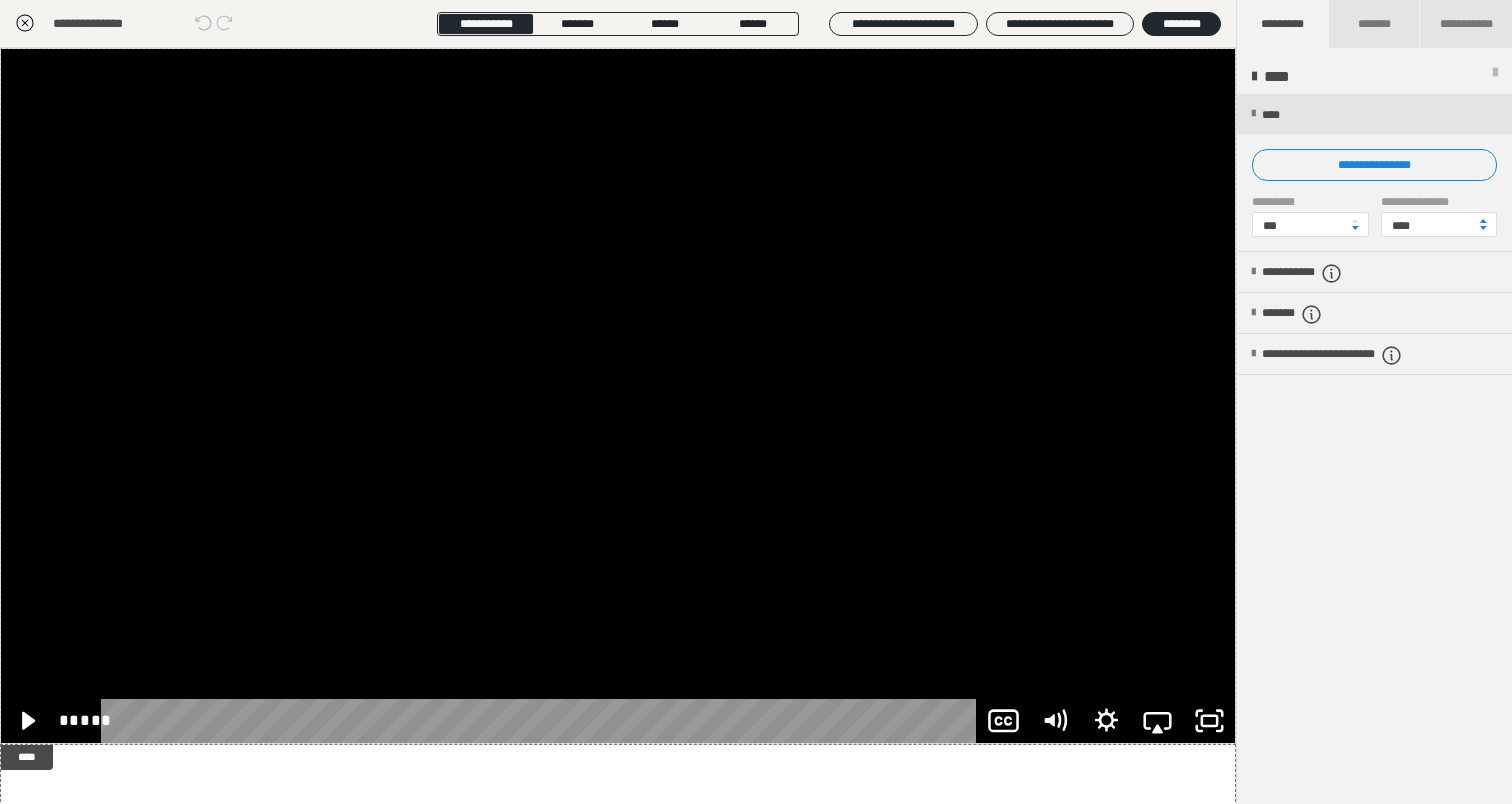 scroll, scrollTop: 290, scrollLeft: 0, axis: vertical 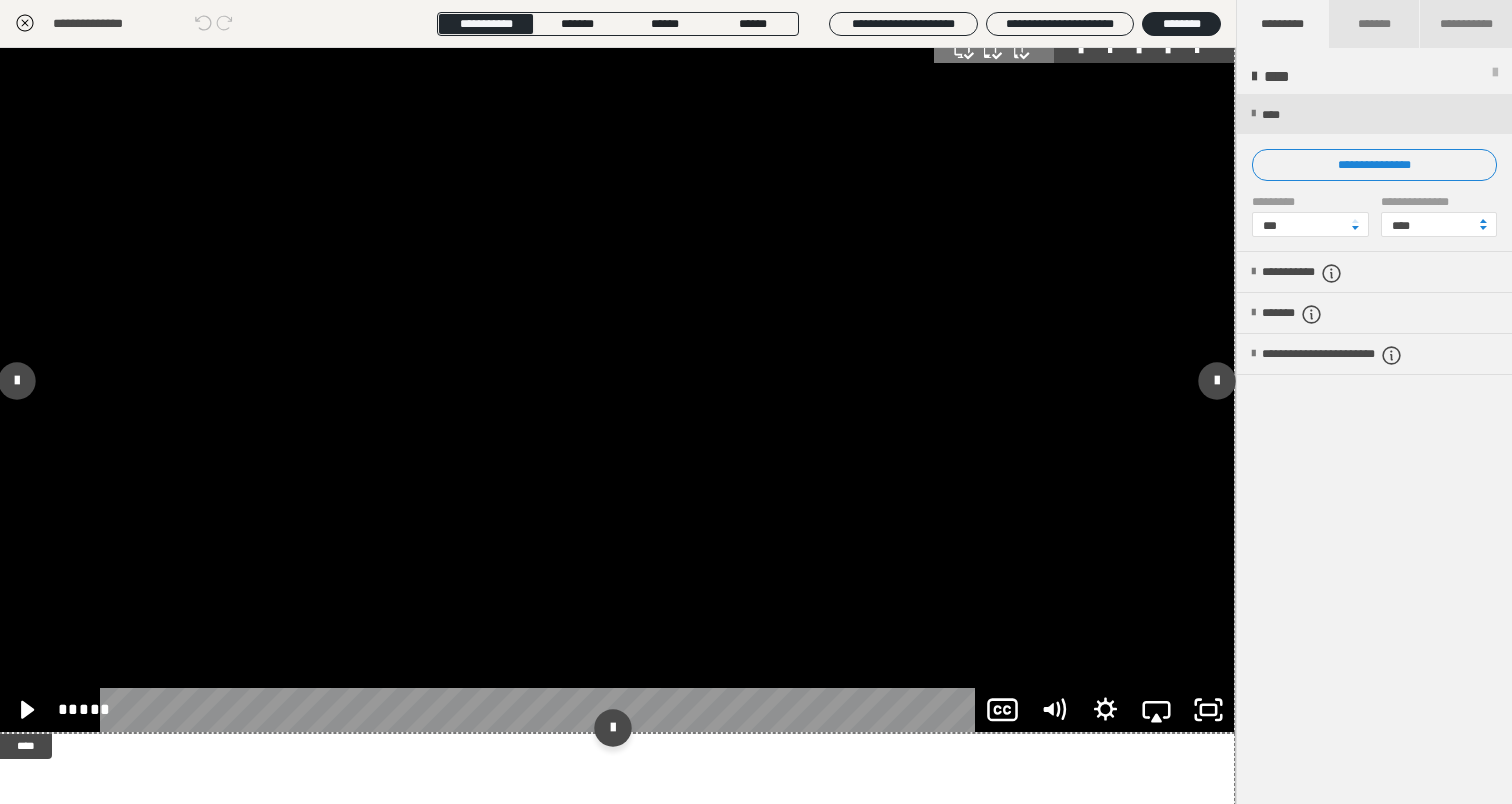 click at bounding box center (617, 385) 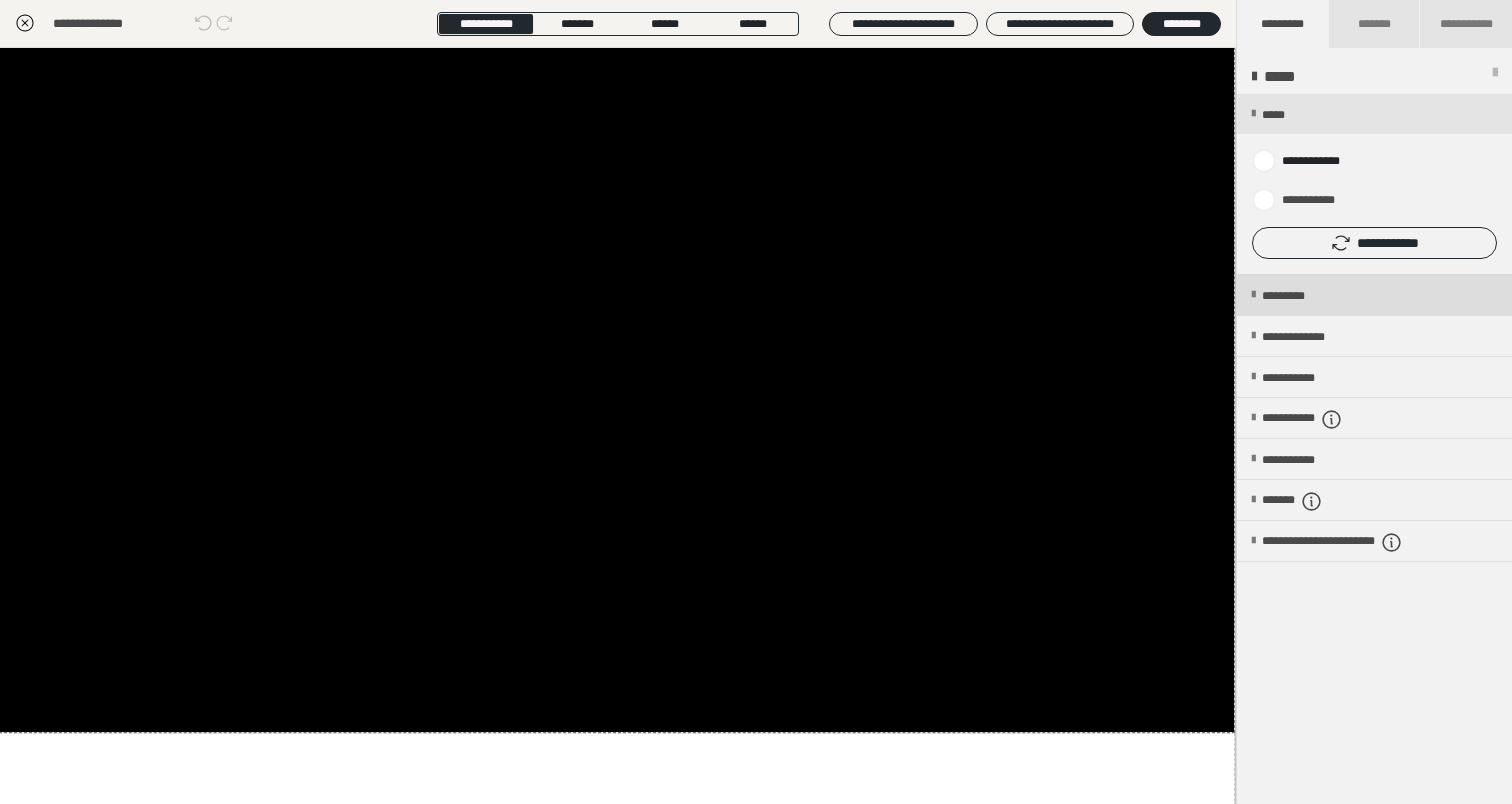 click on "*********" at bounding box center [1300, 296] 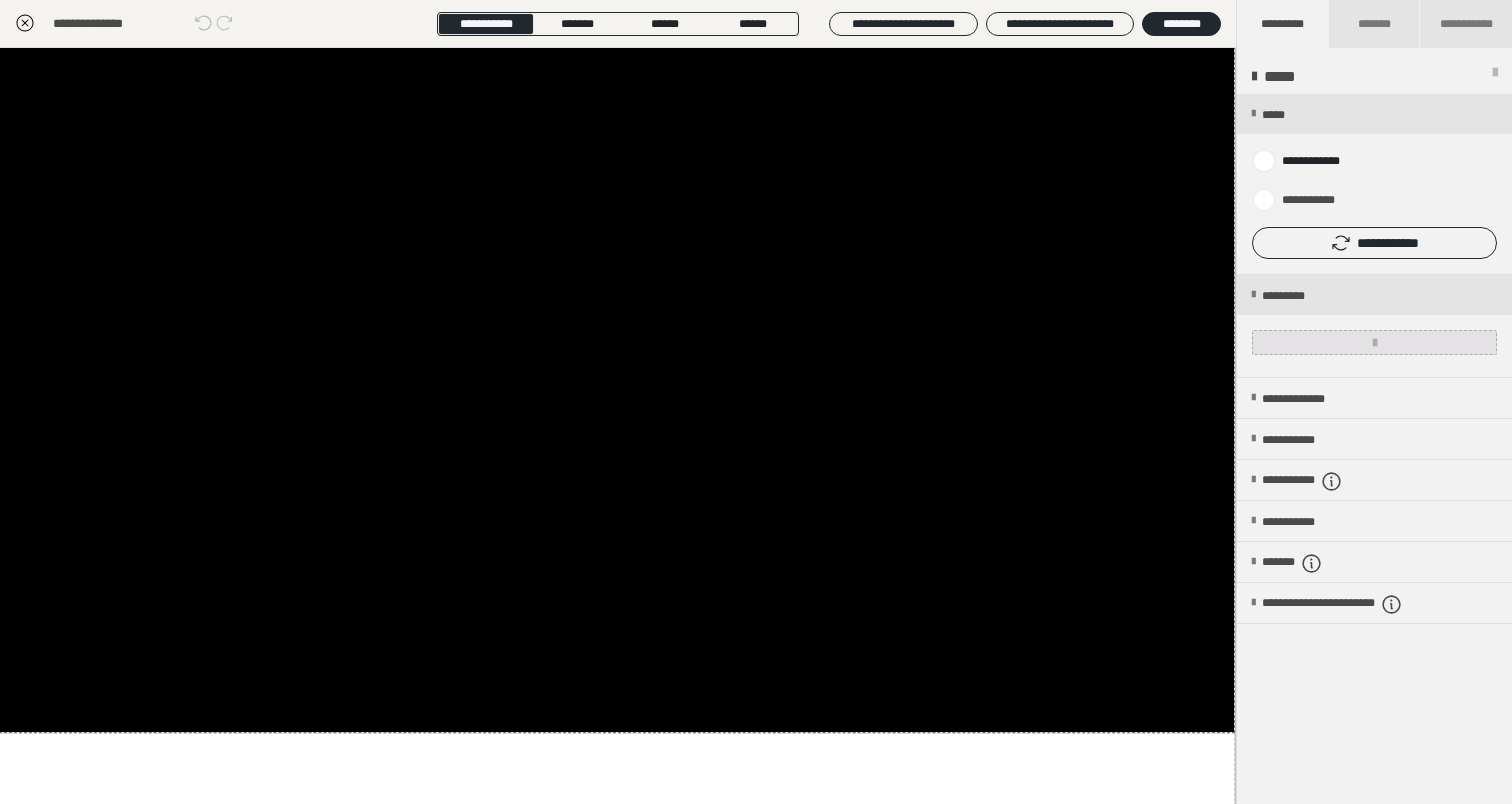 click at bounding box center (1374, 342) 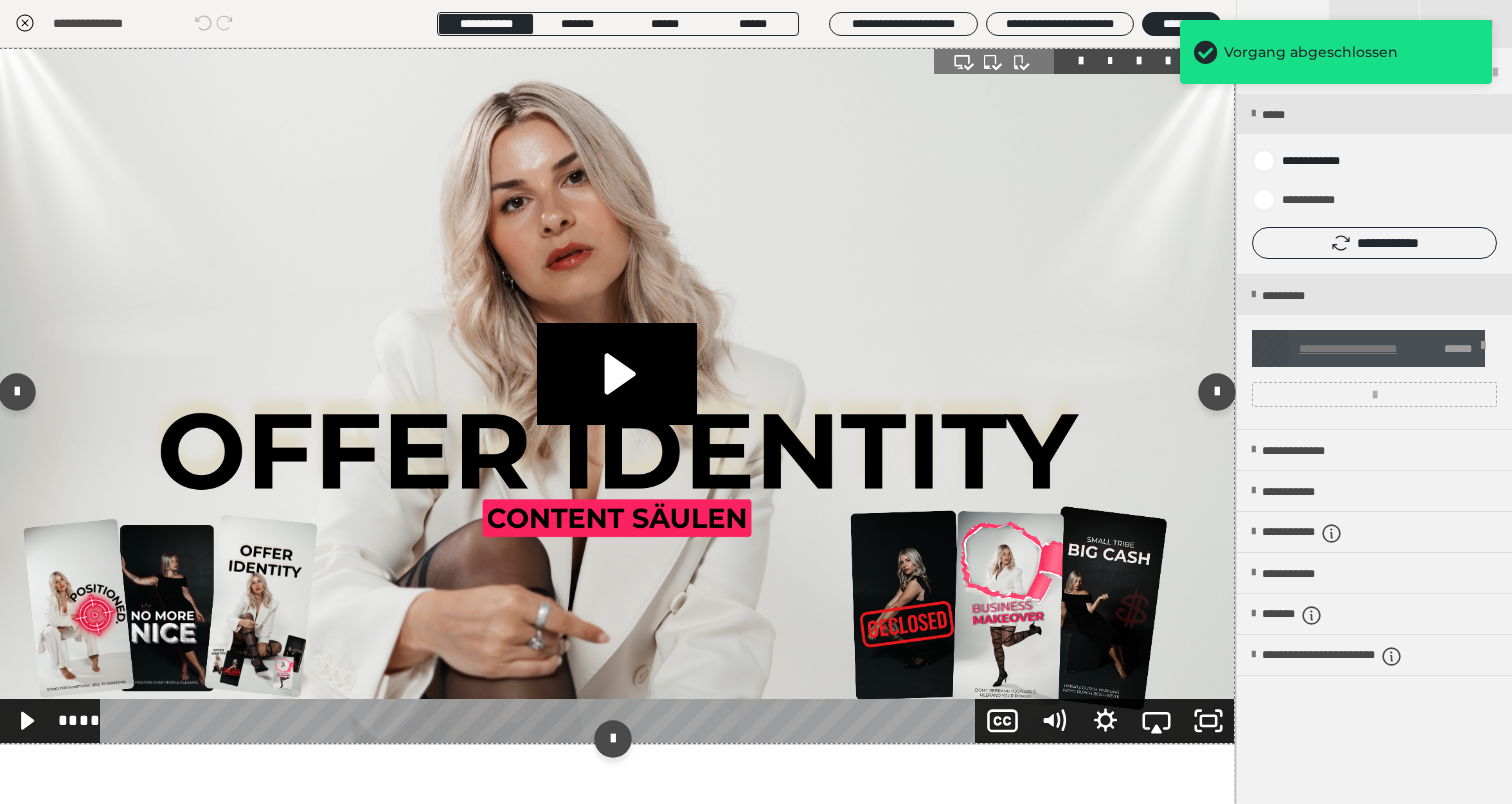 scroll, scrollTop: 0, scrollLeft: 1, axis: horizontal 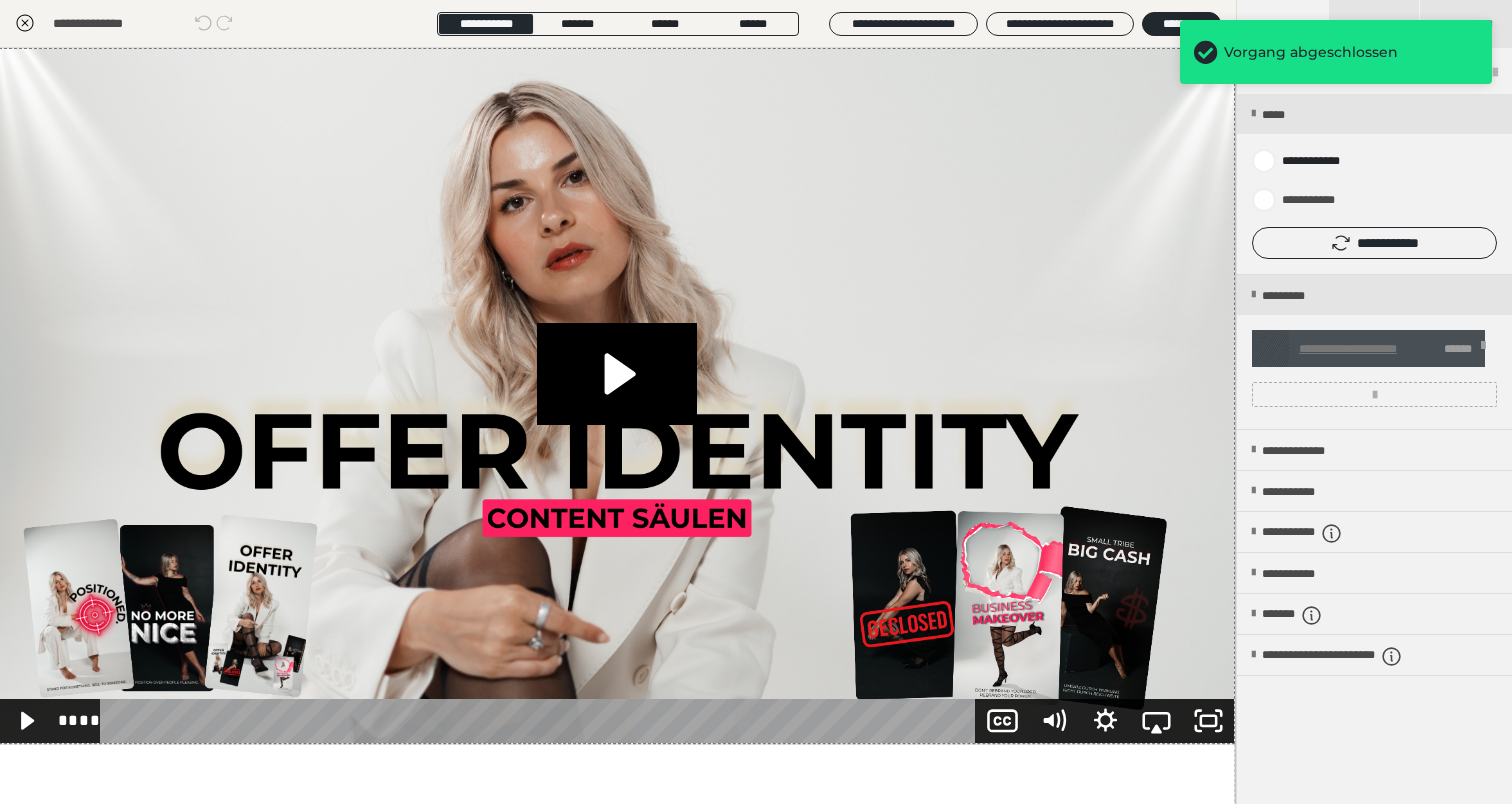 click 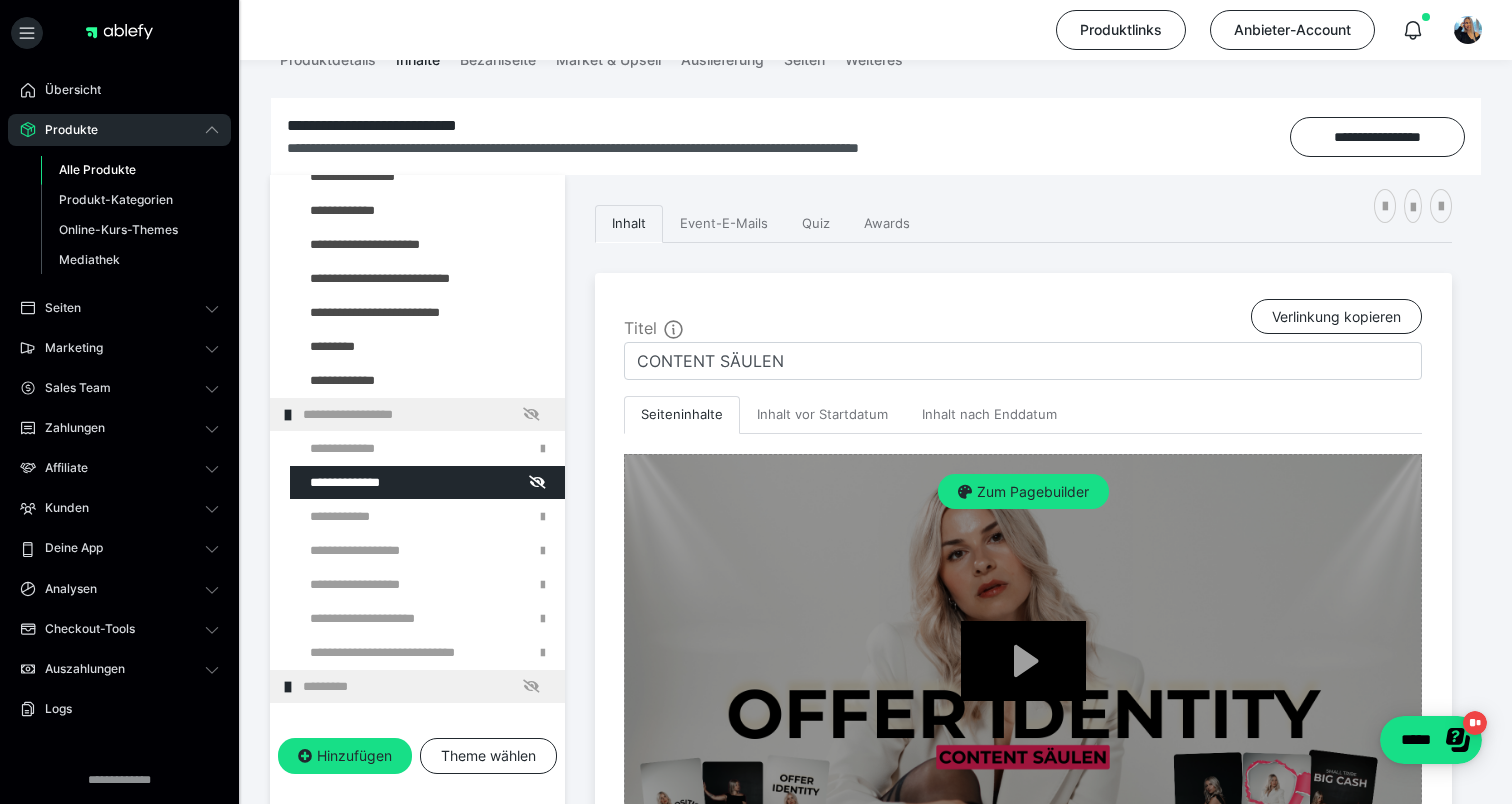 scroll, scrollTop: 174, scrollLeft: 0, axis: vertical 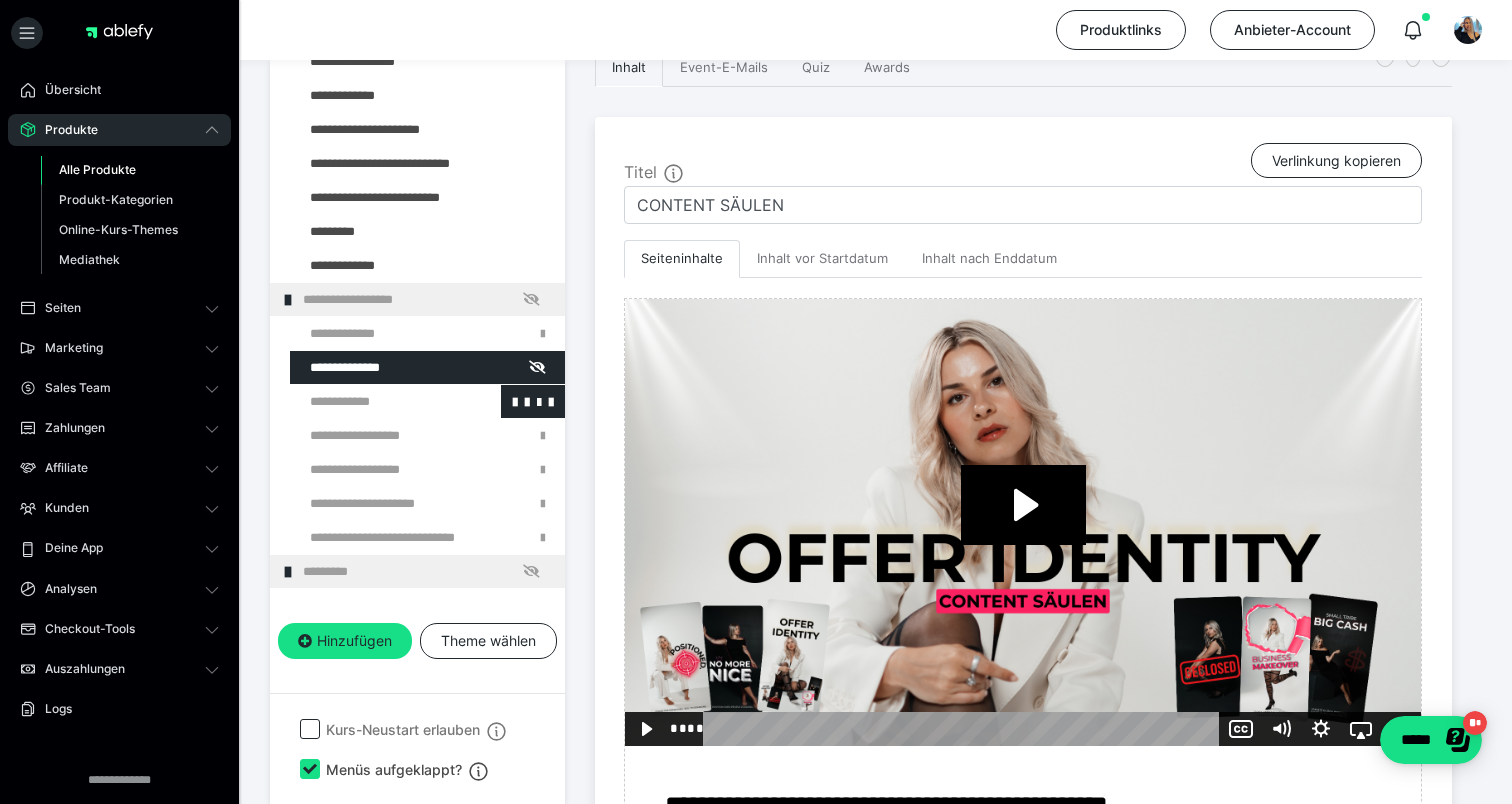 click at bounding box center (375, 401) 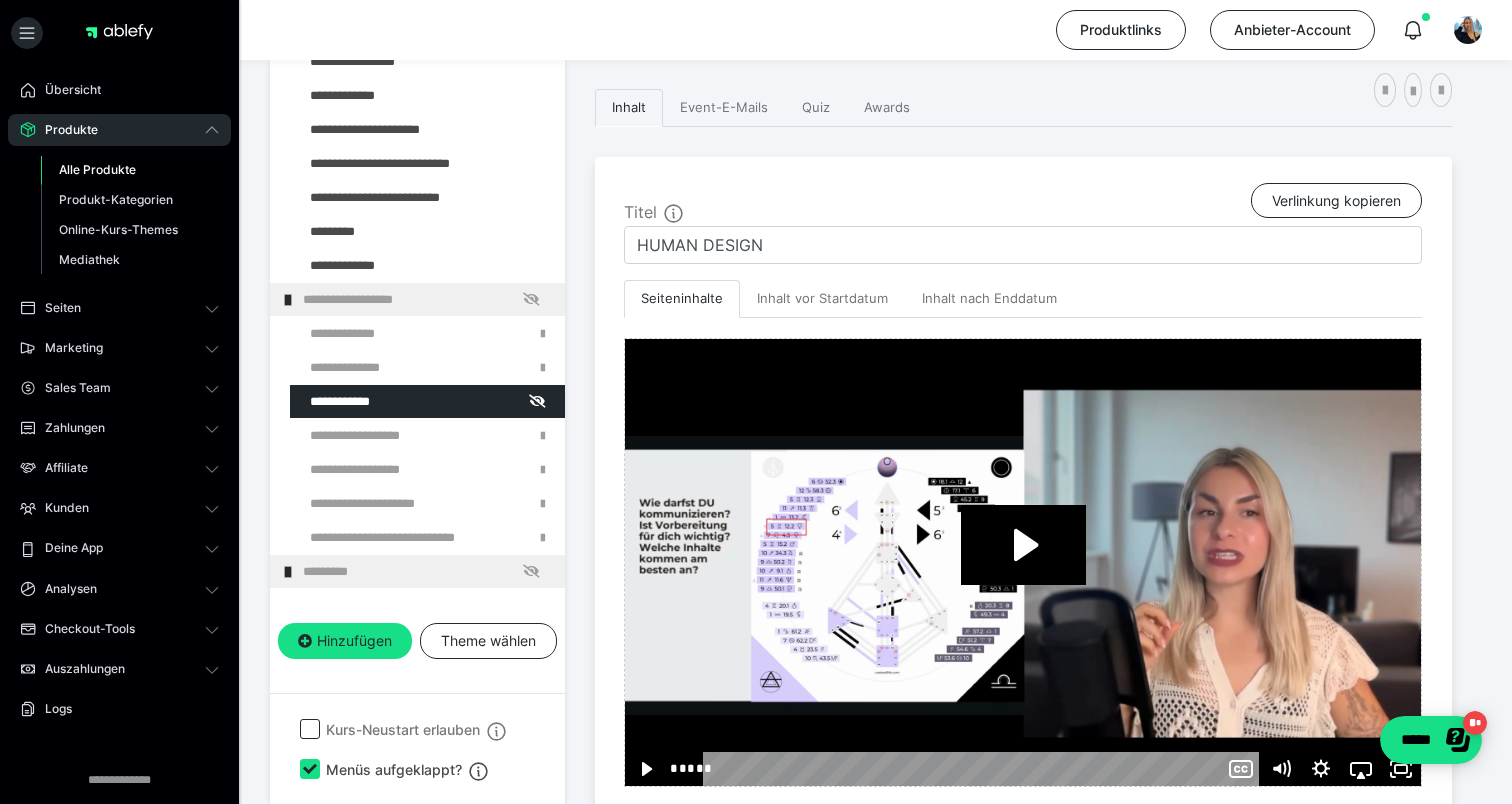 scroll, scrollTop: 290, scrollLeft: 0, axis: vertical 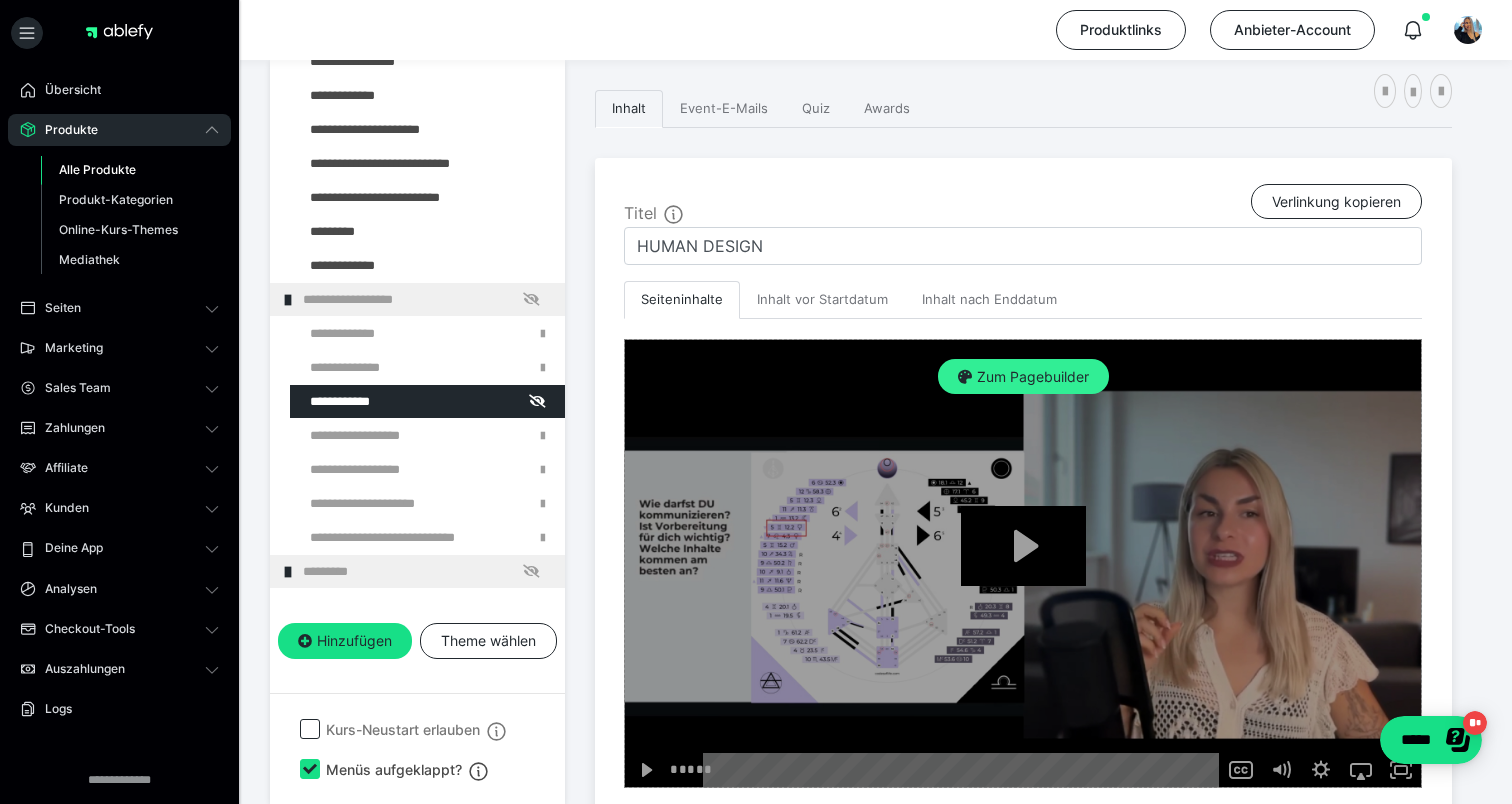 click on "Zum Pagebuilder" at bounding box center [1023, 377] 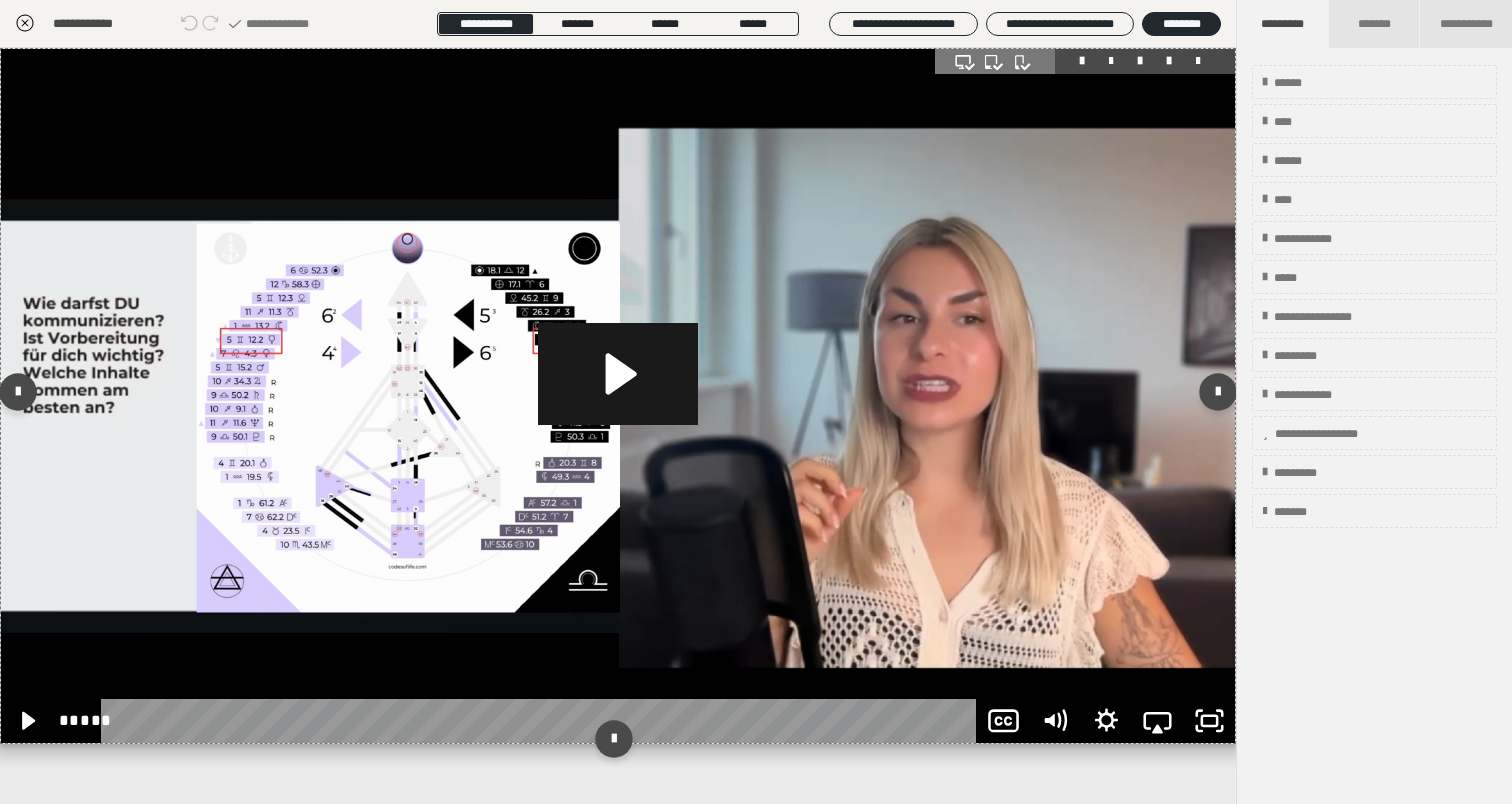 click 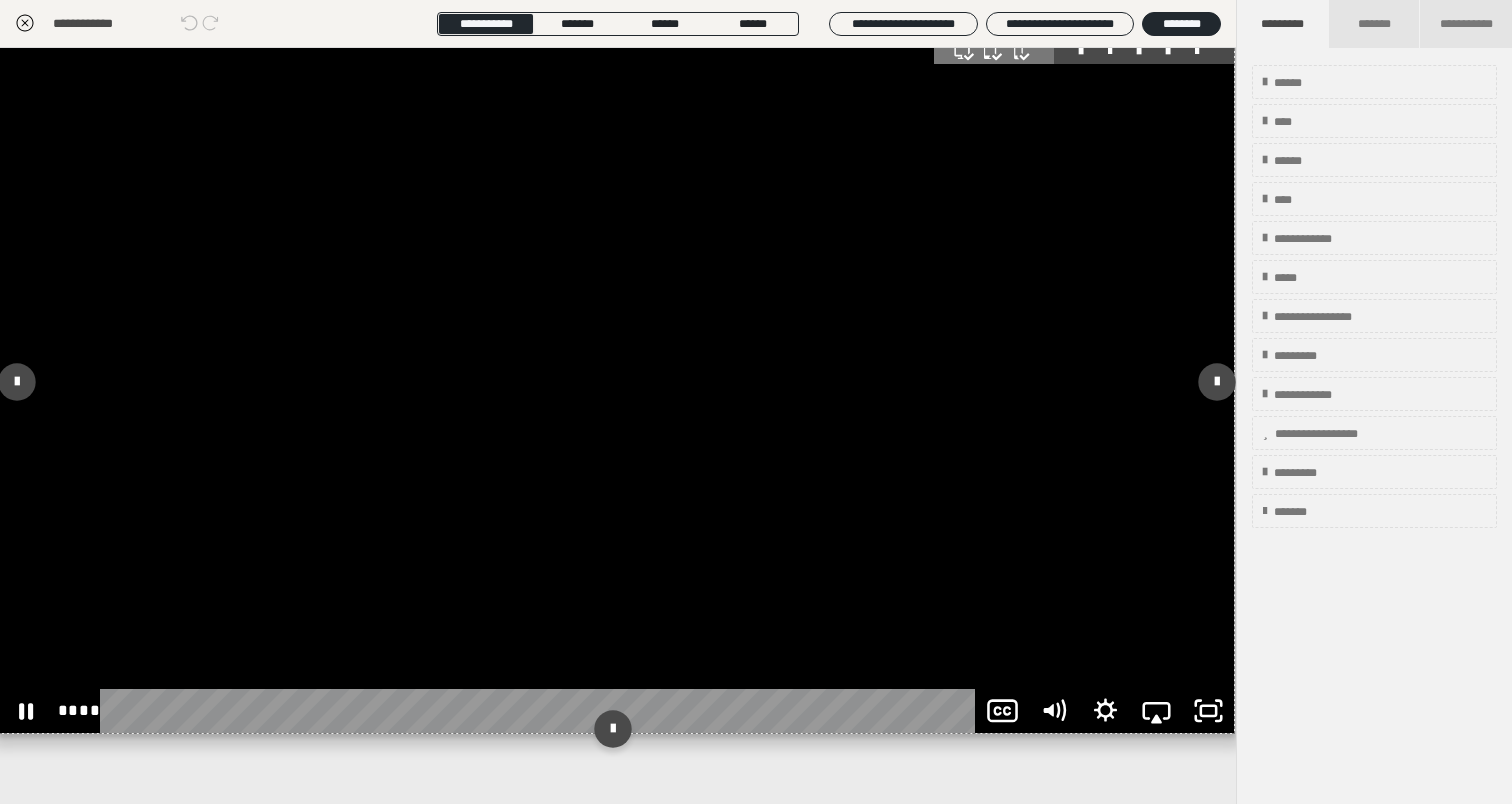 scroll, scrollTop: 10, scrollLeft: 1, axis: both 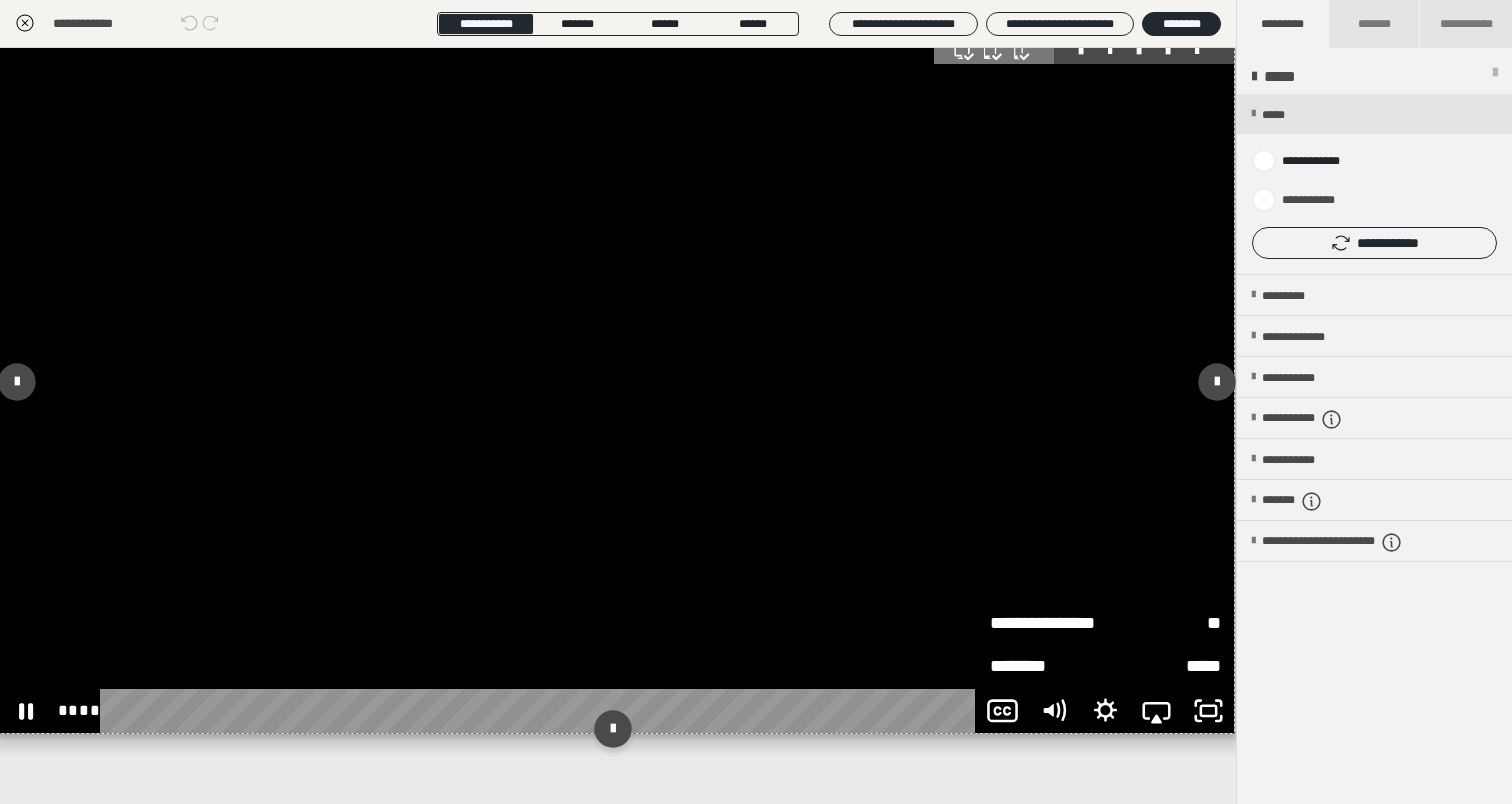 click on "**********" at bounding box center (1048, 623) 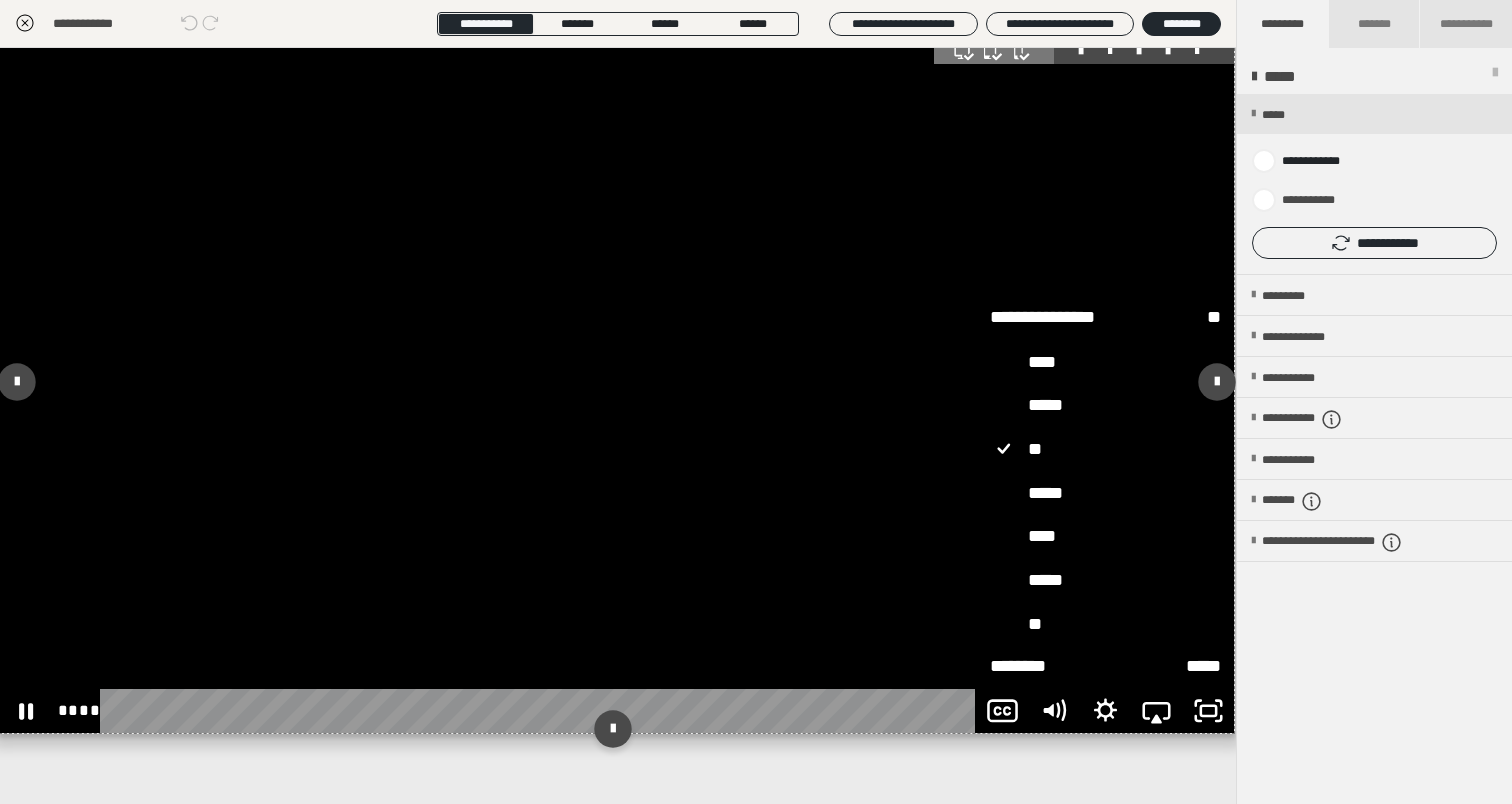 click on "**" at bounding box center (1105, 624) 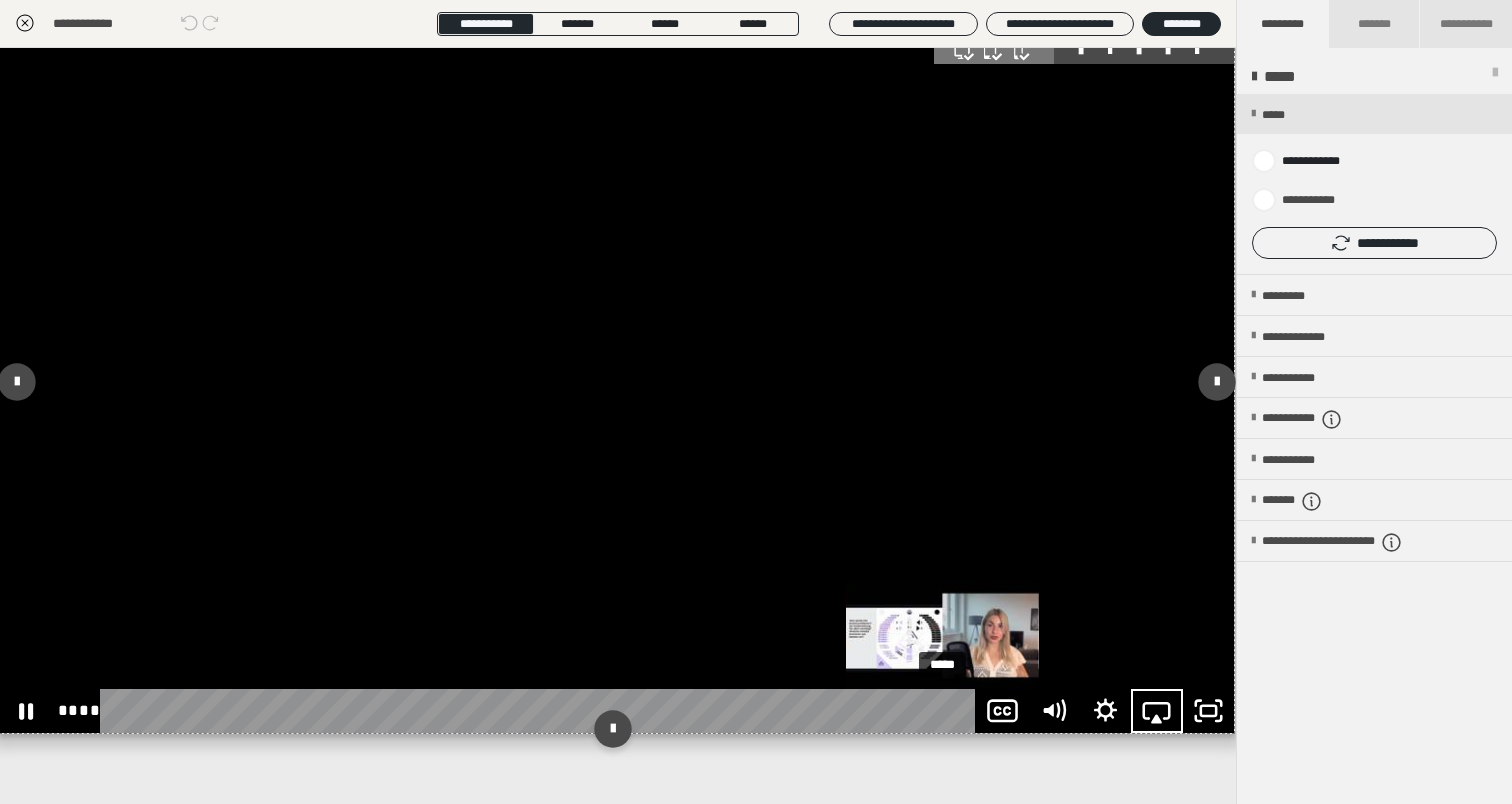 click on "*****" at bounding box center (542, 711) 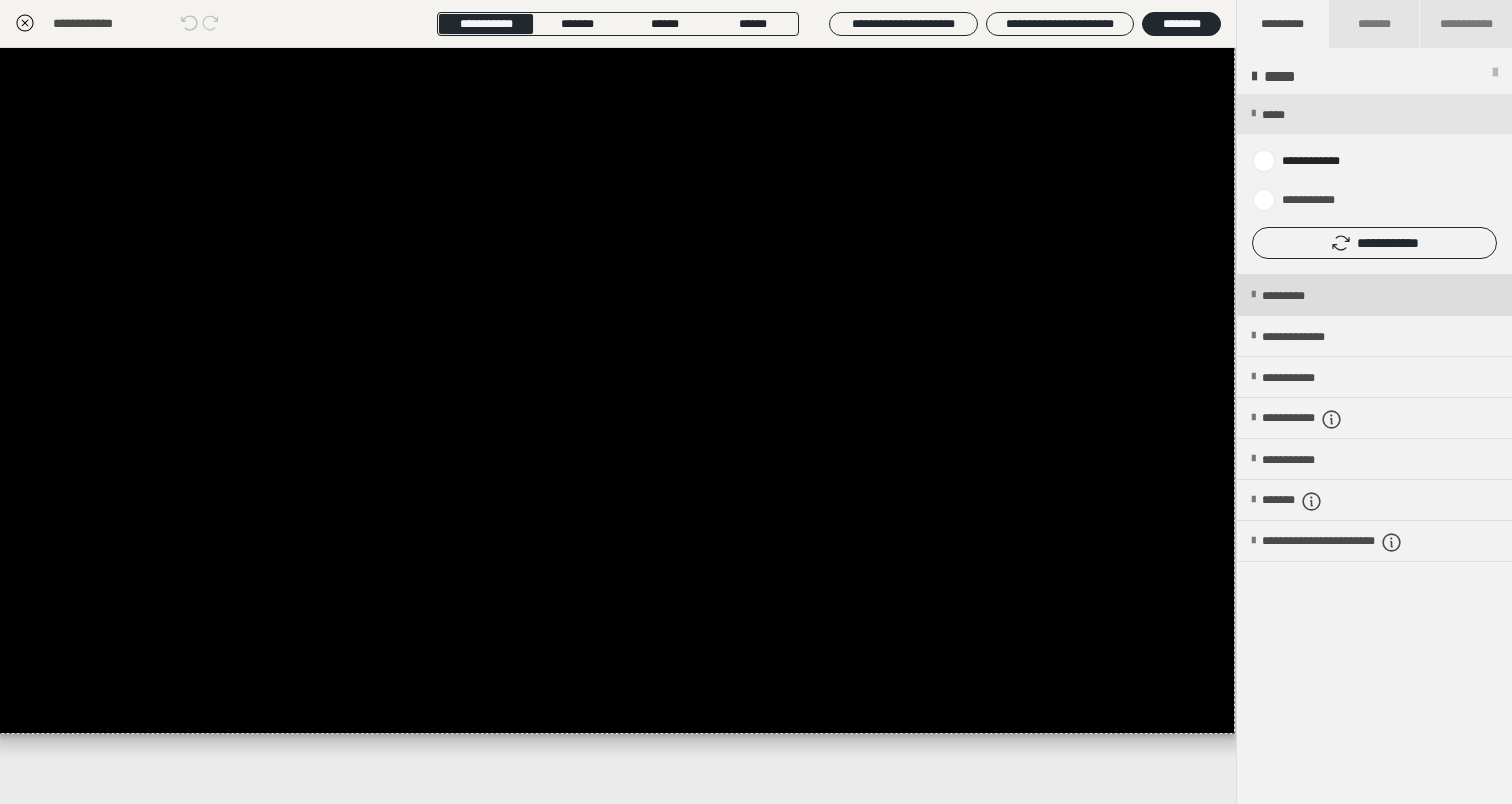 click on "*********" at bounding box center [1374, 295] 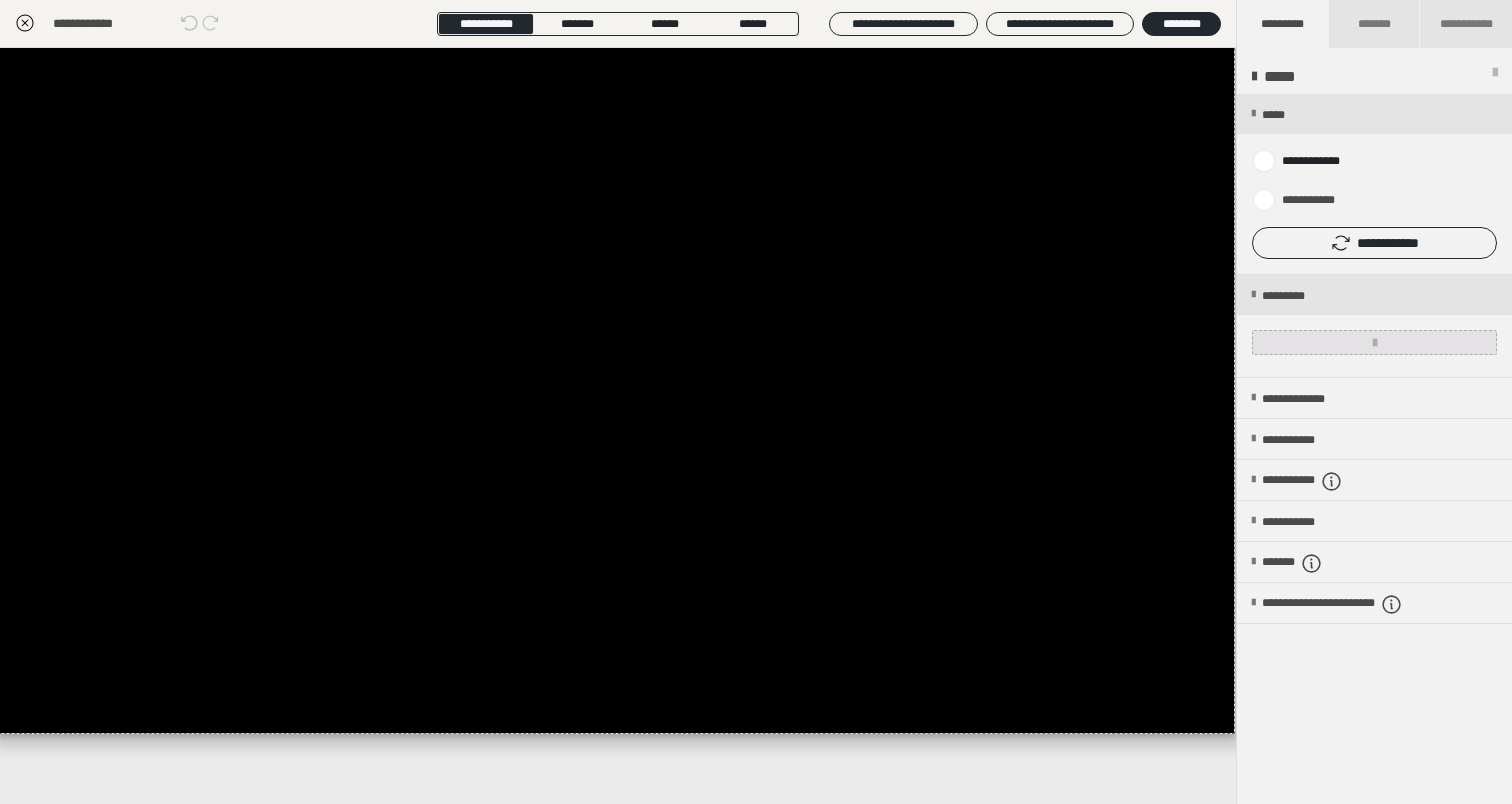 click at bounding box center [1374, 342] 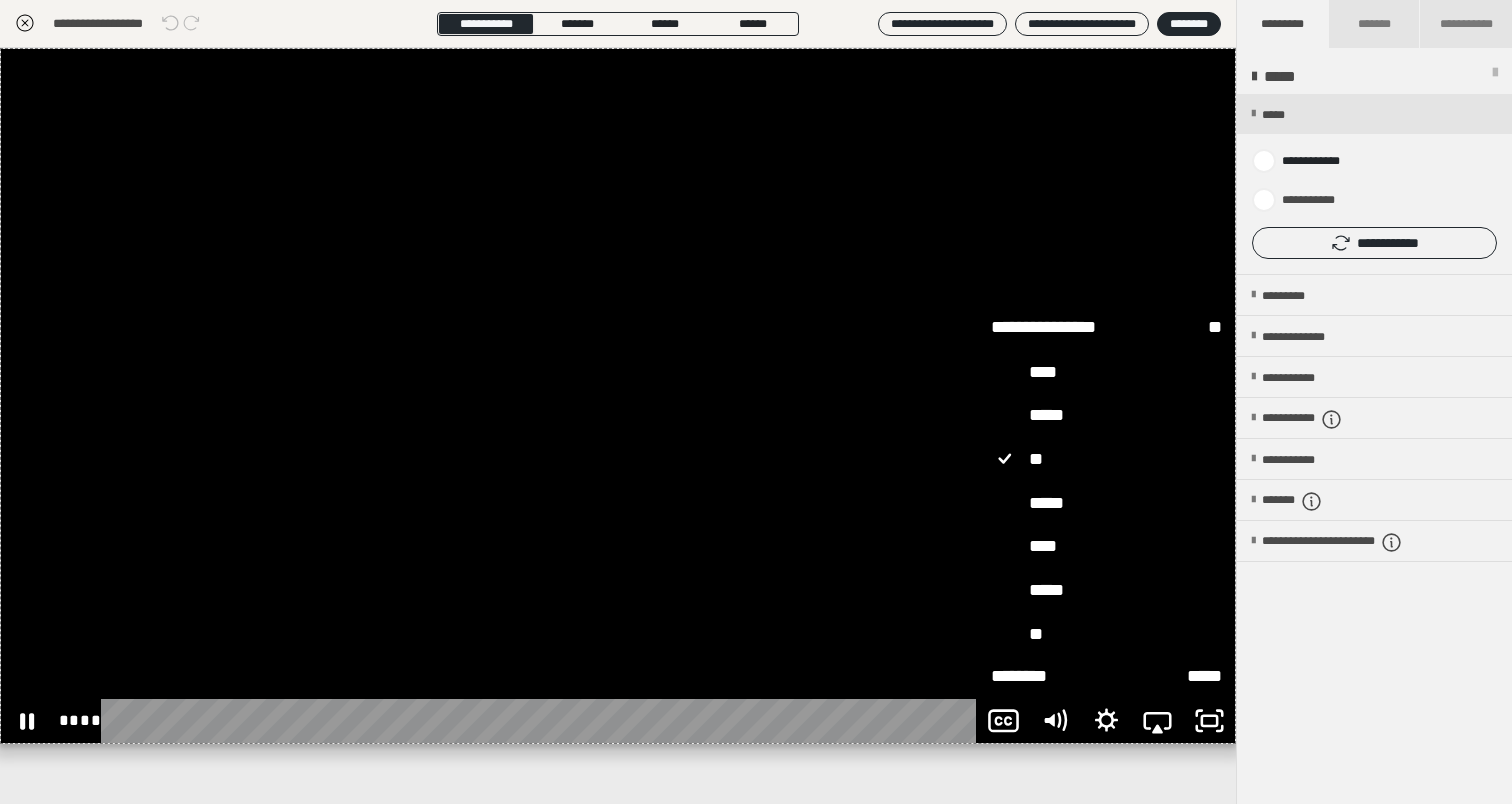 click on "**" at bounding box center [1106, 634] 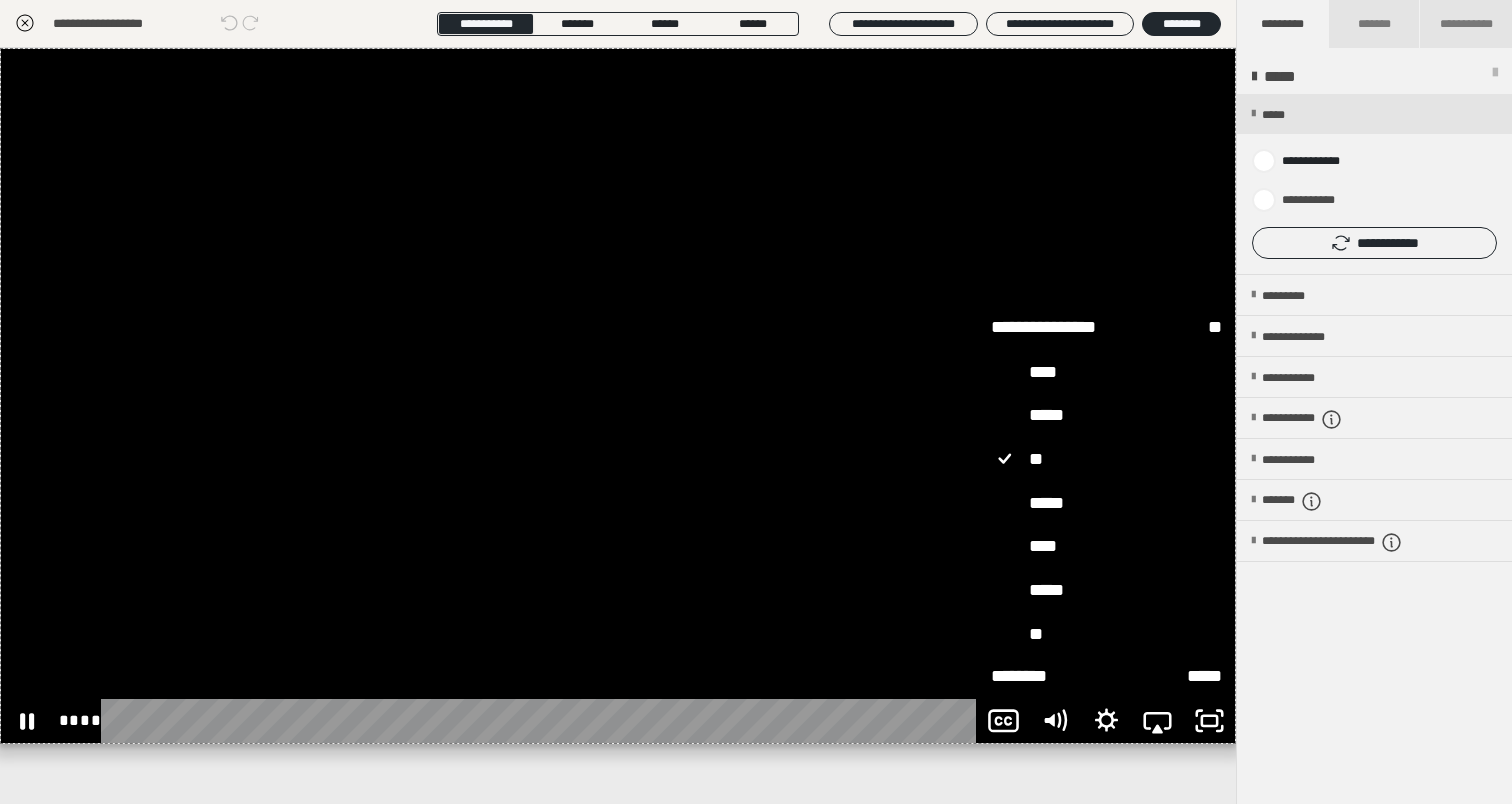 scroll, scrollTop: 290, scrollLeft: 0, axis: vertical 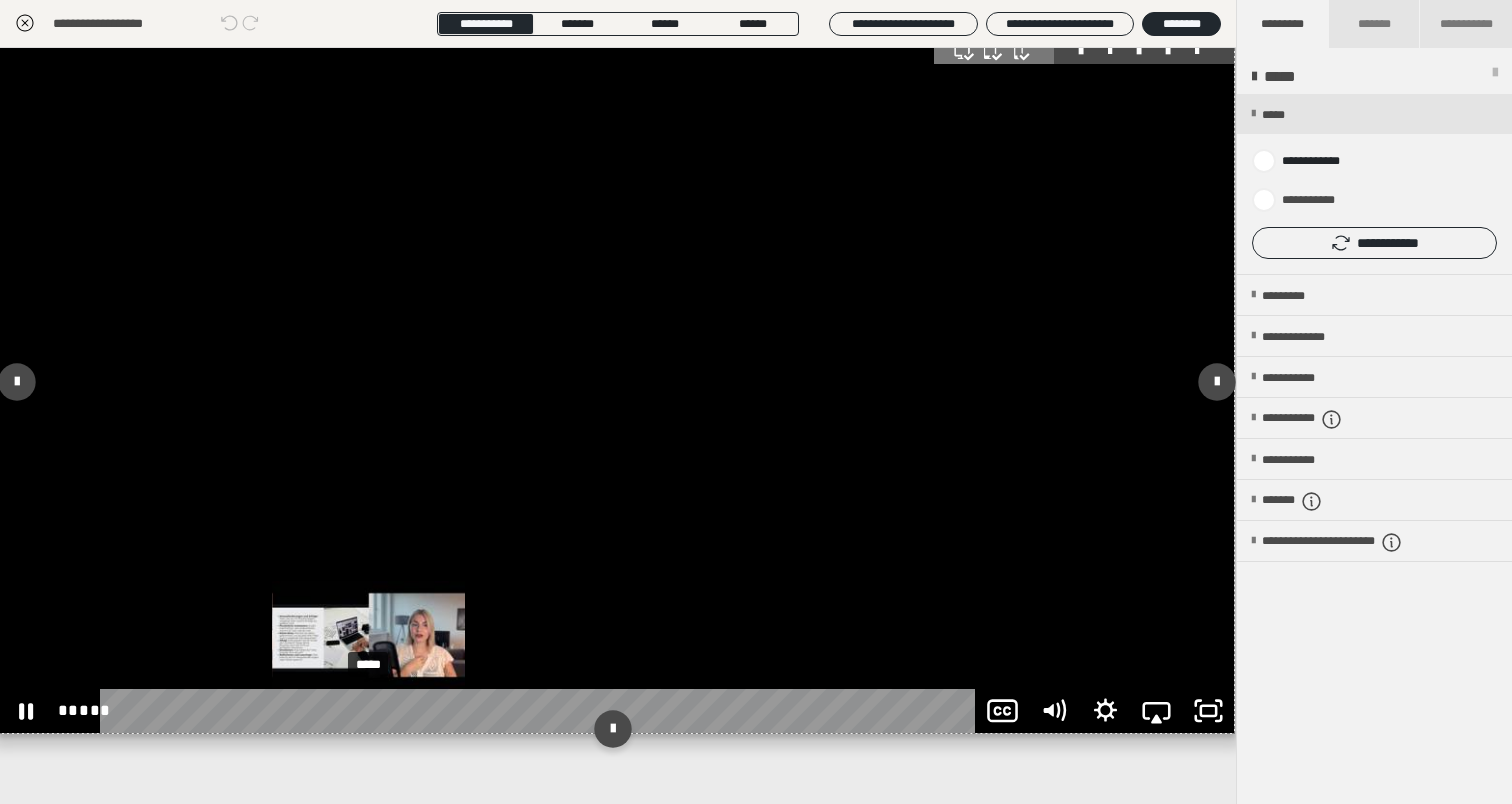 click on "*****" at bounding box center [542, 711] 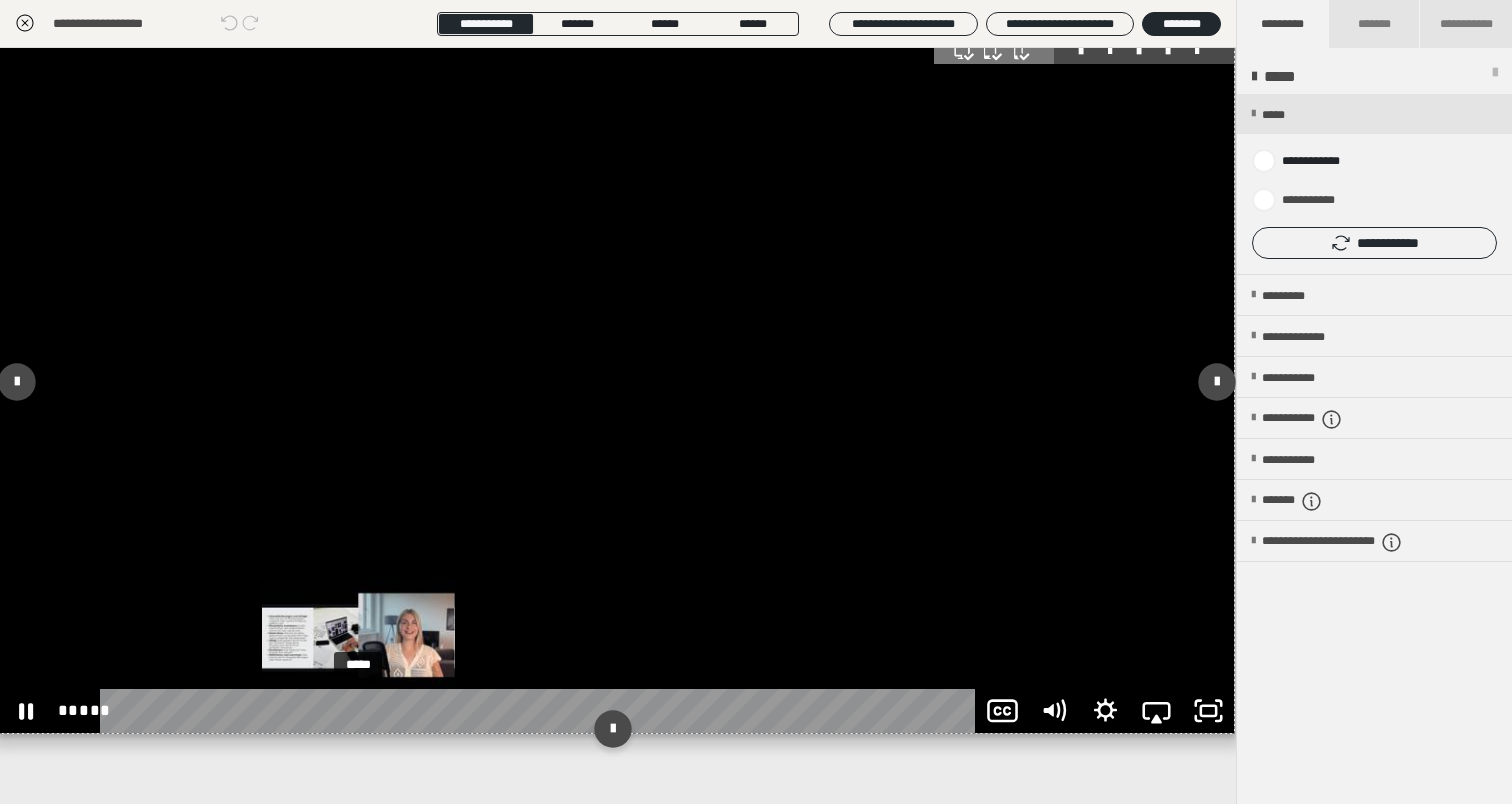click on "*****" at bounding box center [542, 711] 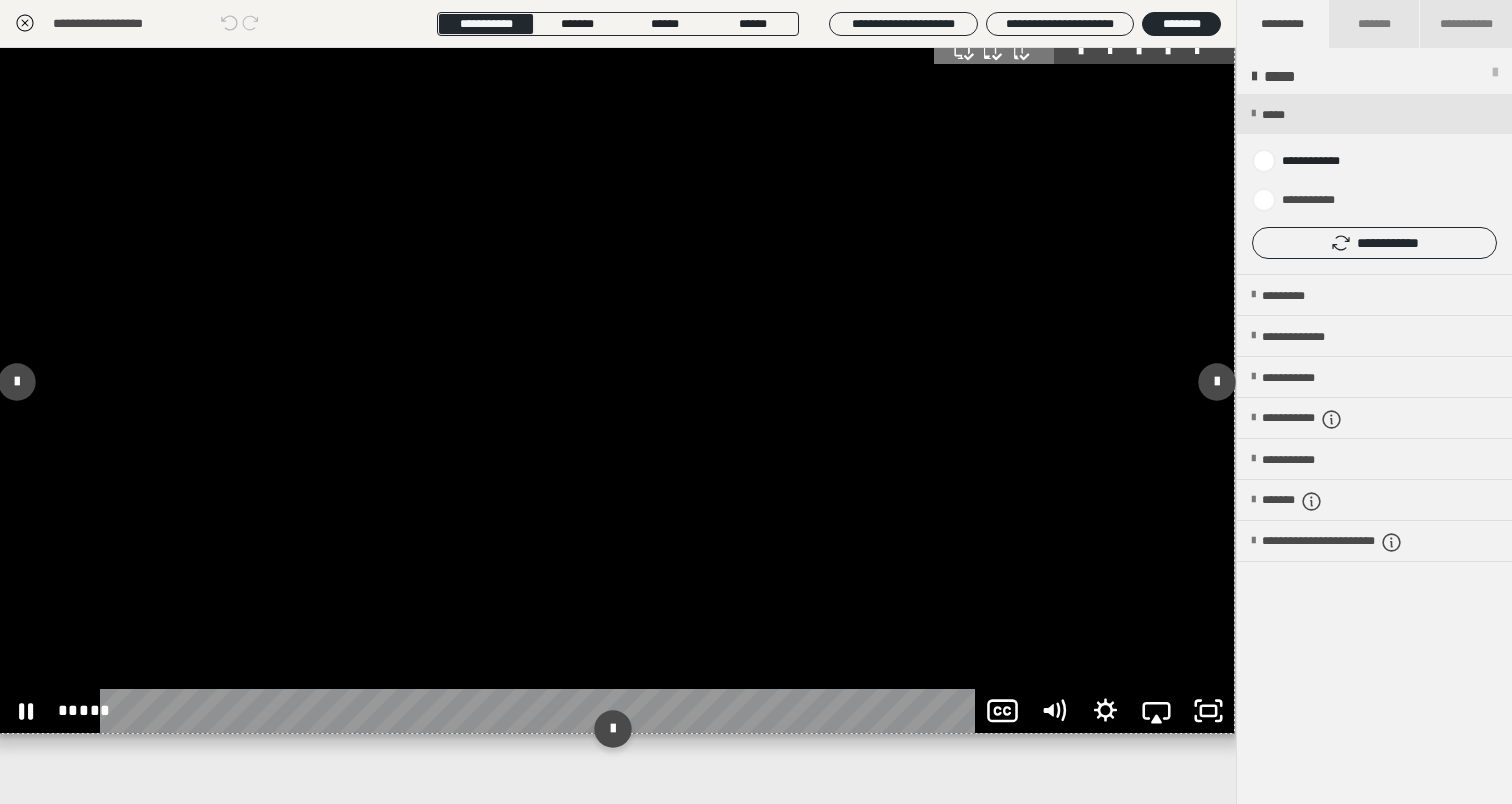 click 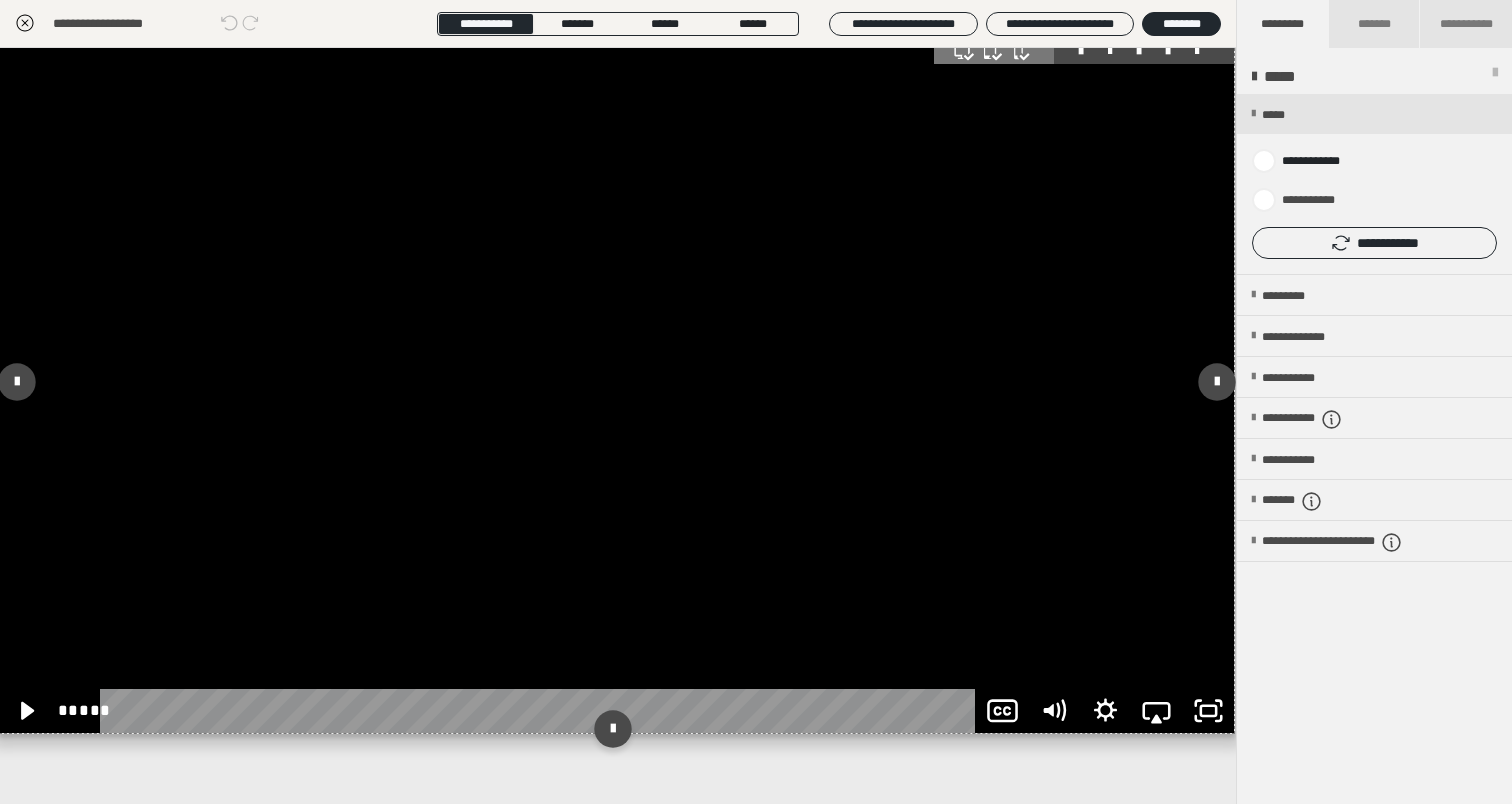 click 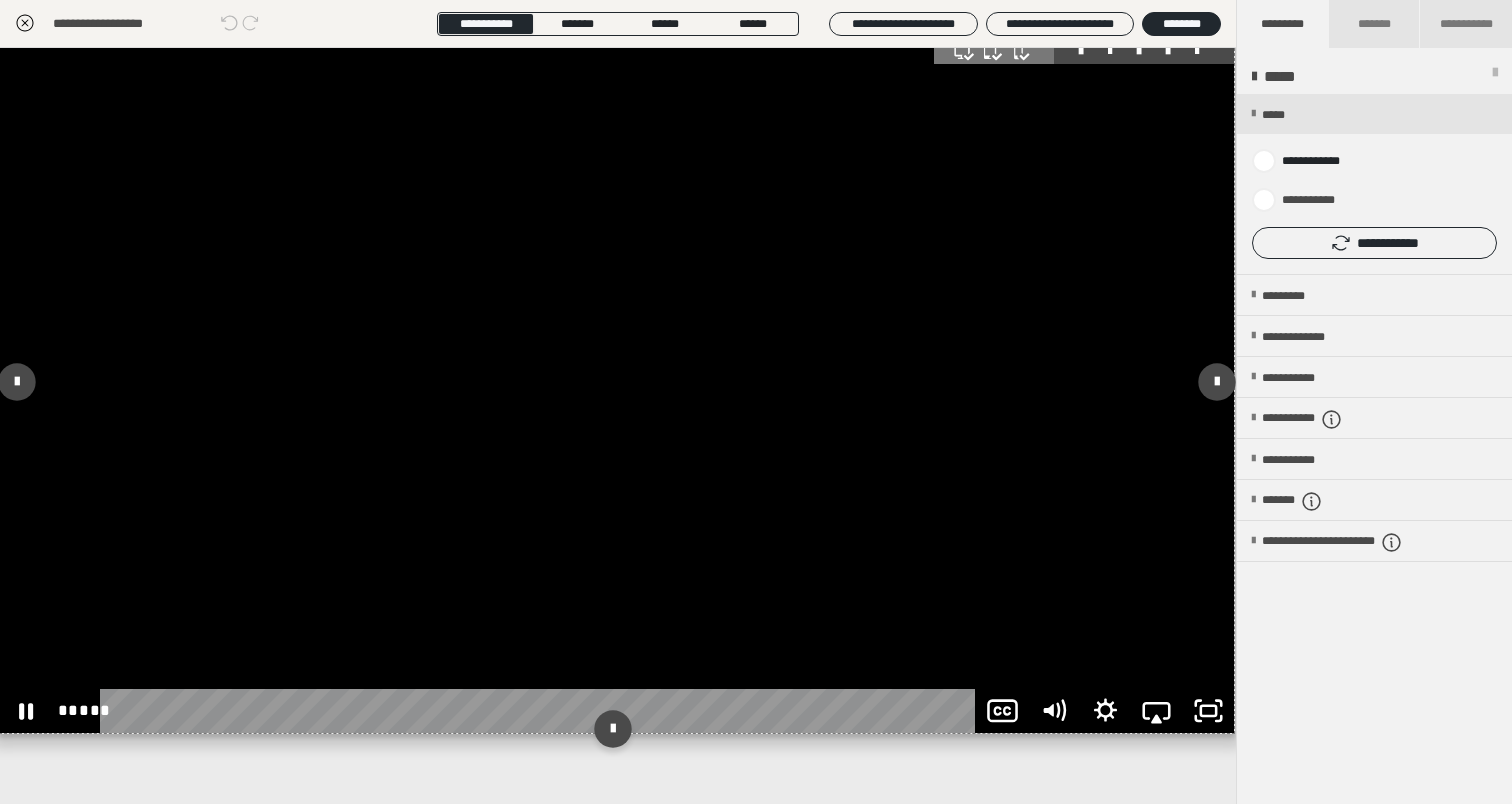 click 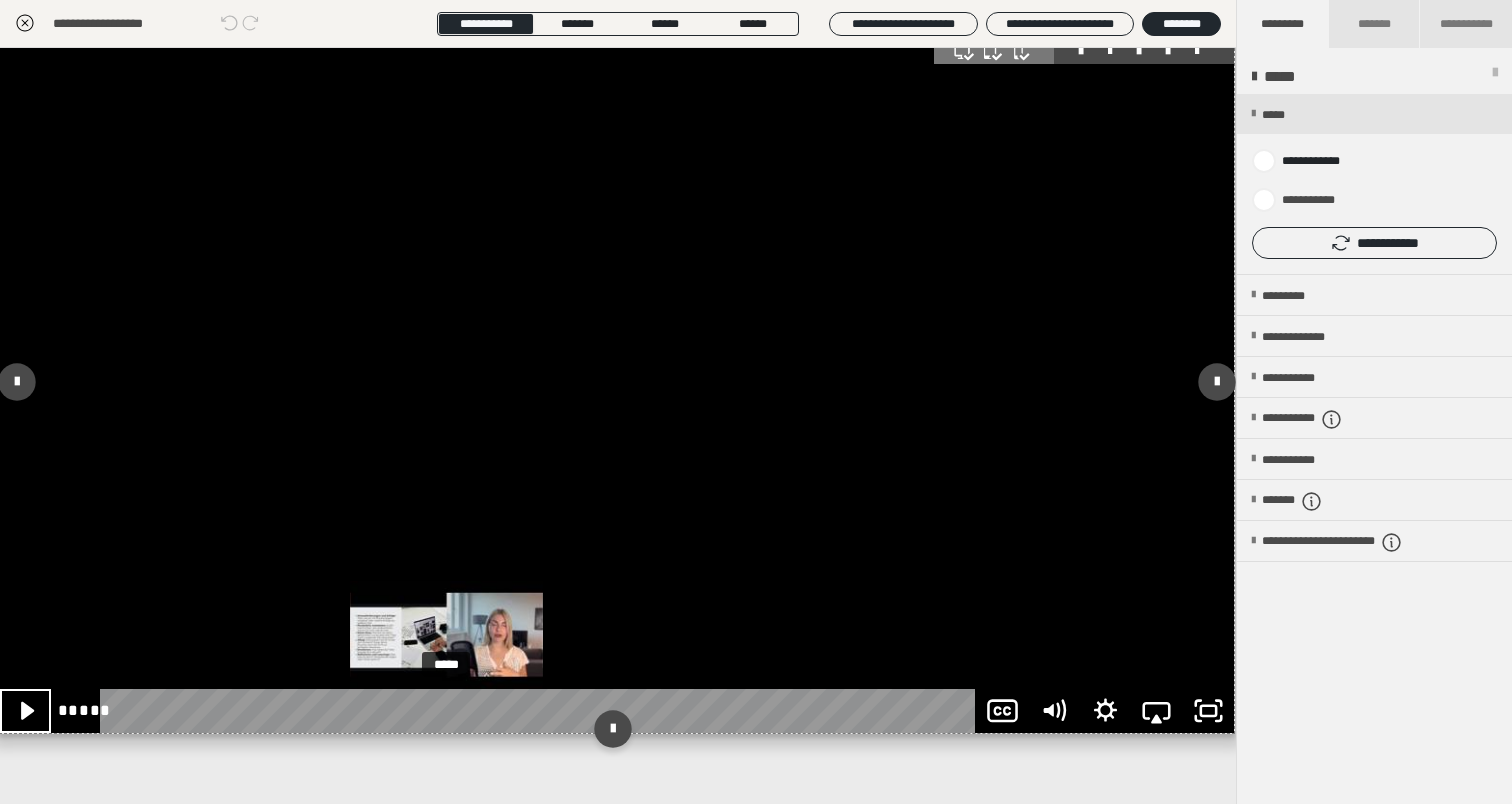 click on "*****" at bounding box center (542, 711) 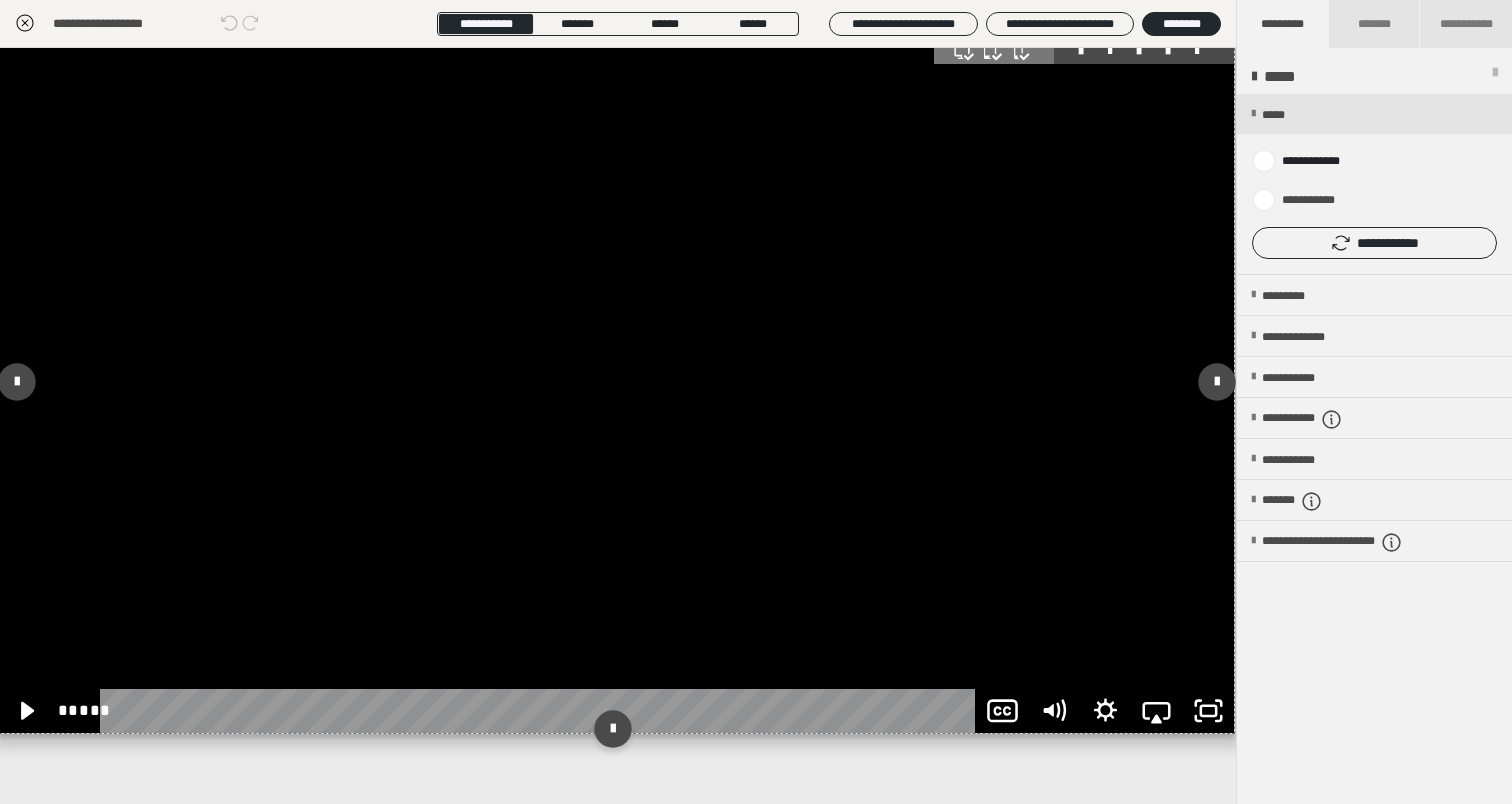 click 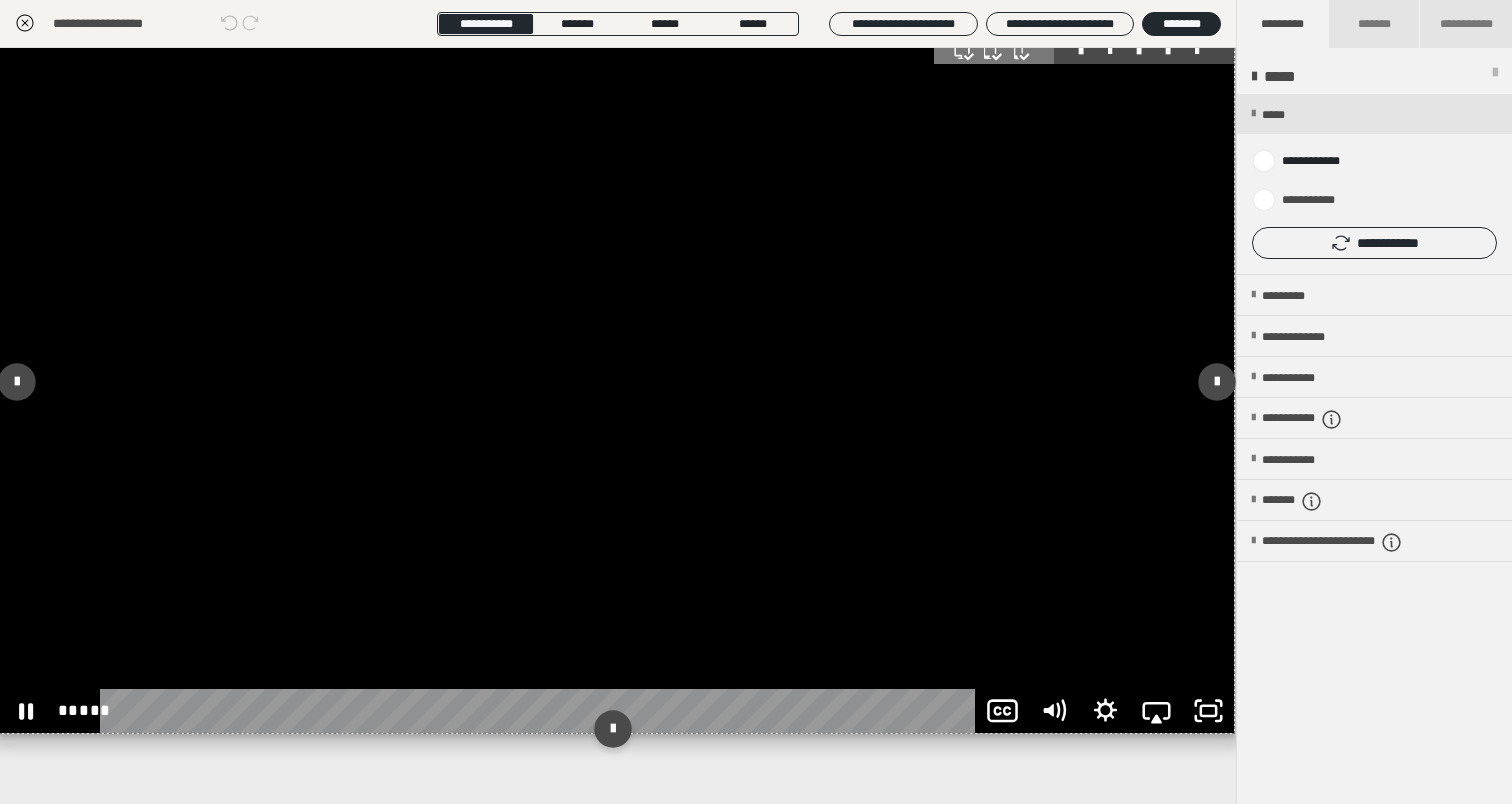 scroll, scrollTop: 10, scrollLeft: 0, axis: vertical 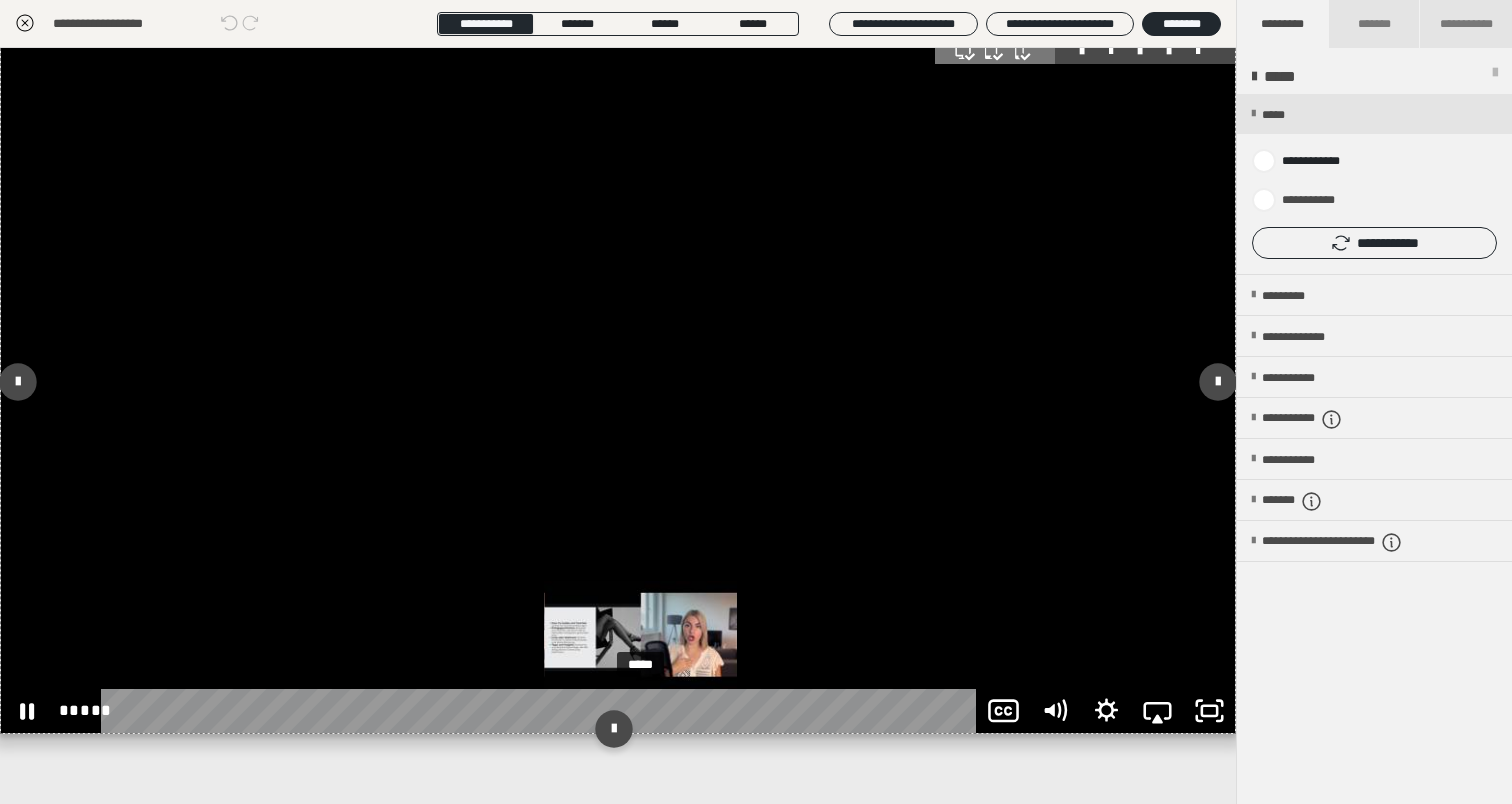 click on "*****" at bounding box center [543, 711] 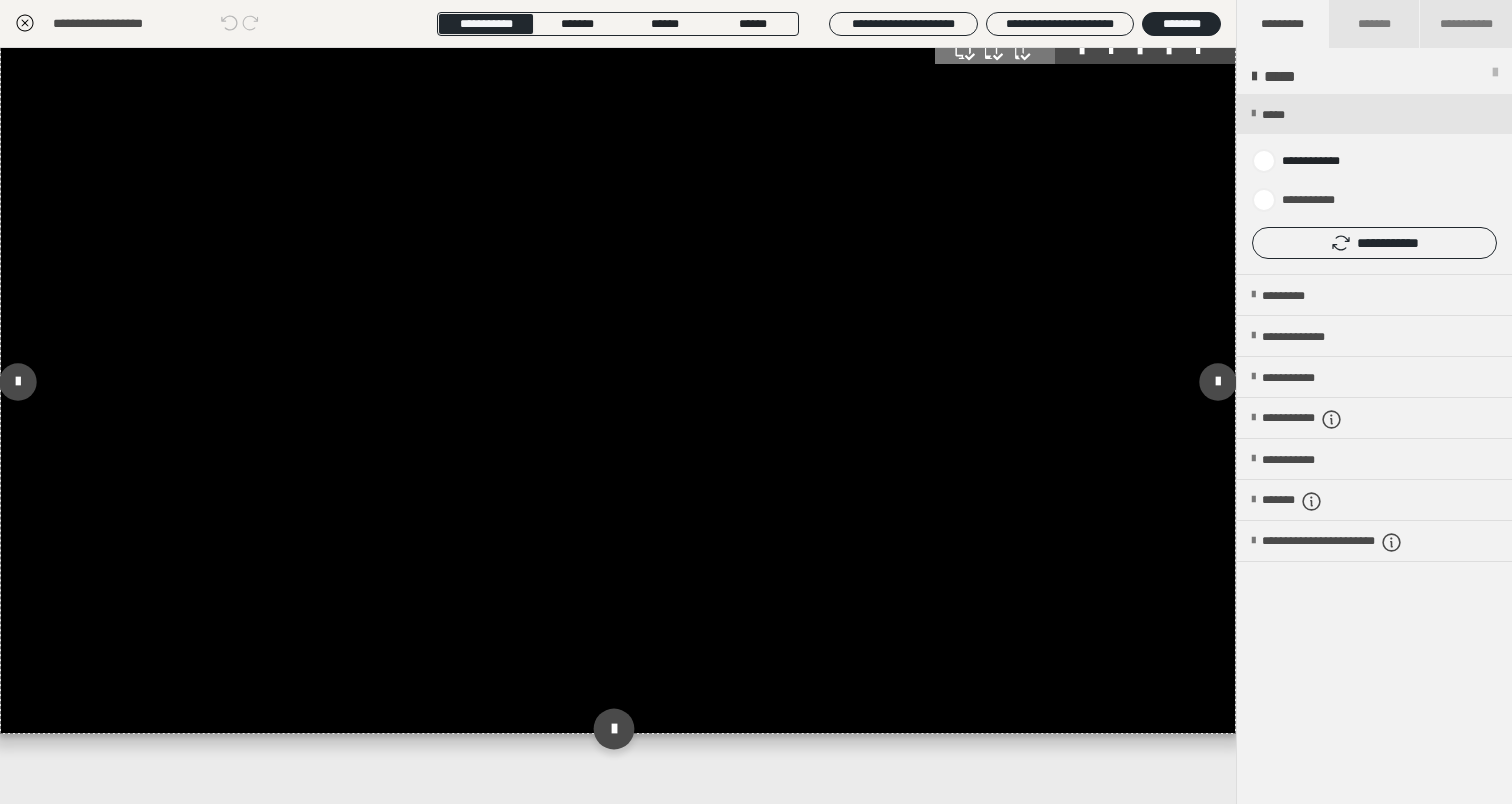 click at bounding box center (613, 728) 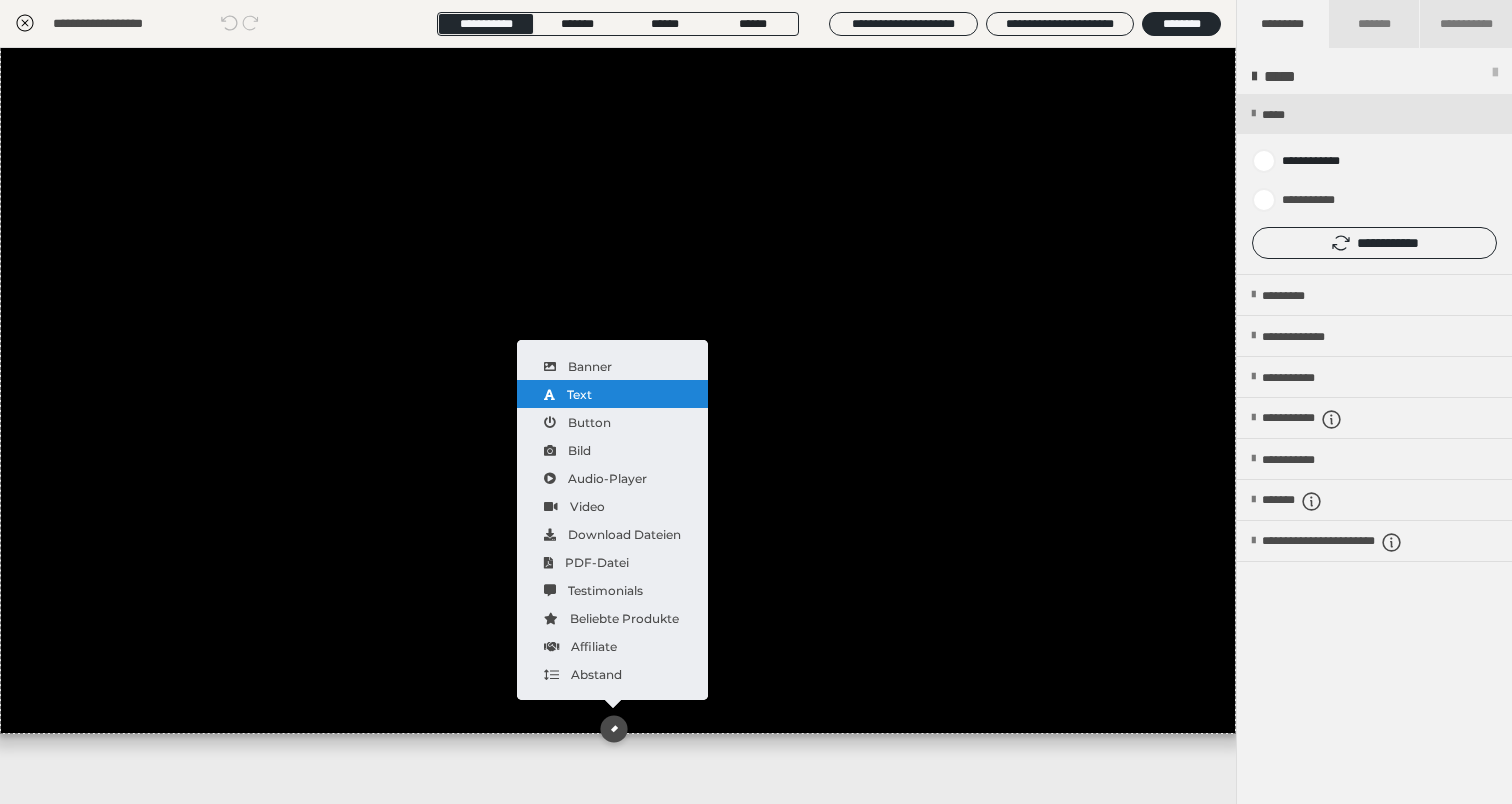 click on "Text" at bounding box center (612, 394) 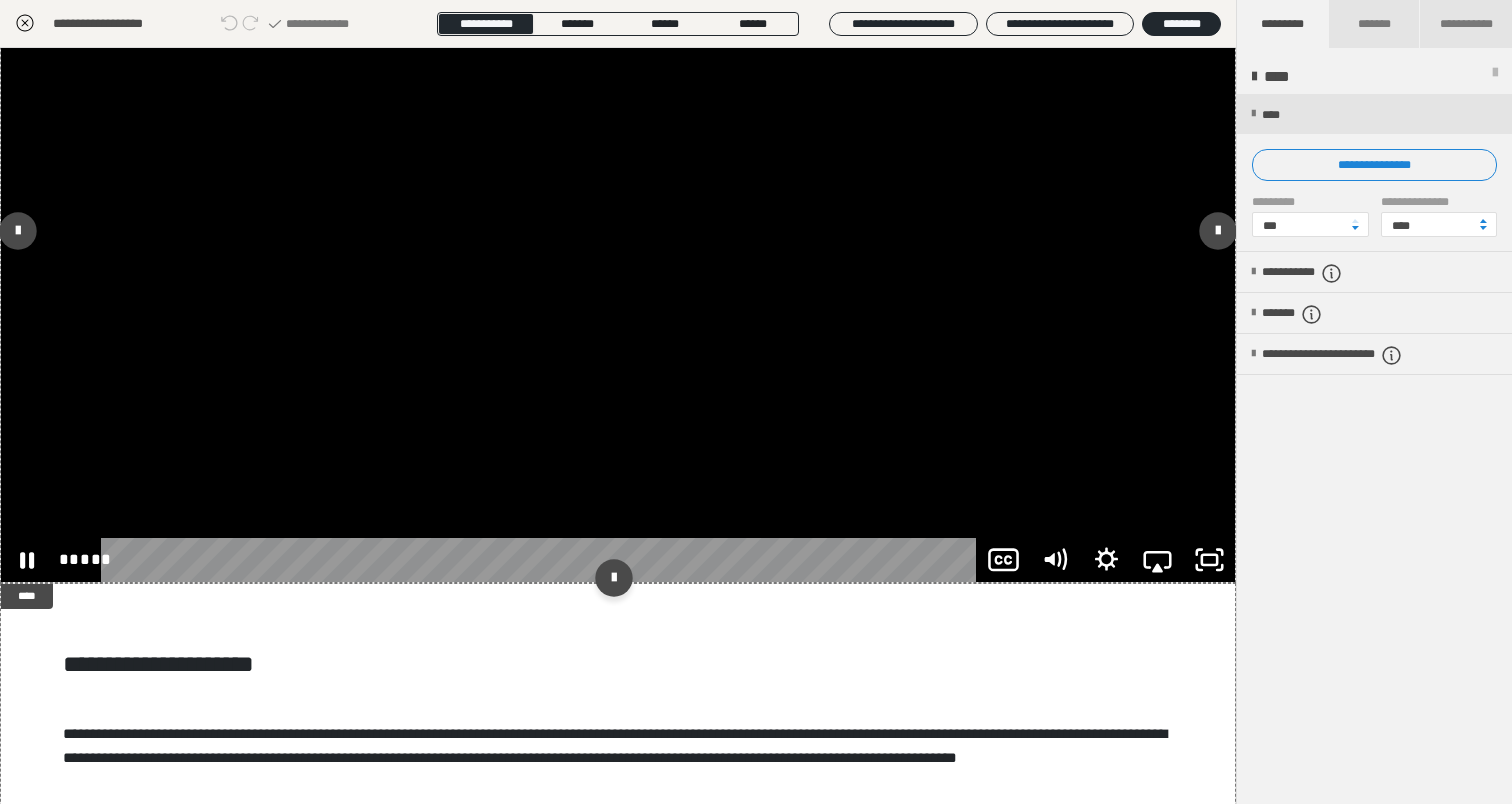 scroll, scrollTop: 244, scrollLeft: 0, axis: vertical 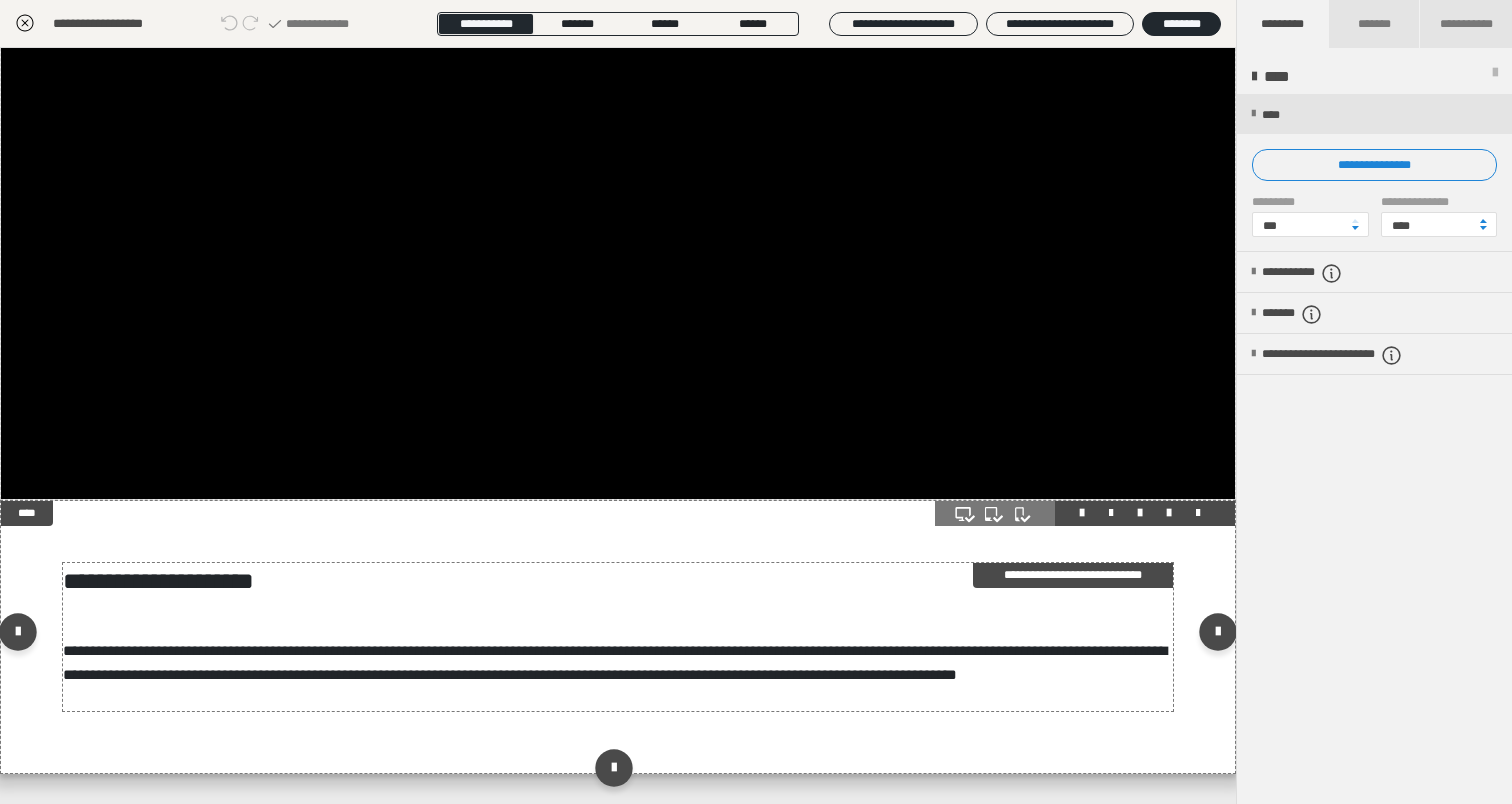 click on "**********" at bounding box center (615, 662) 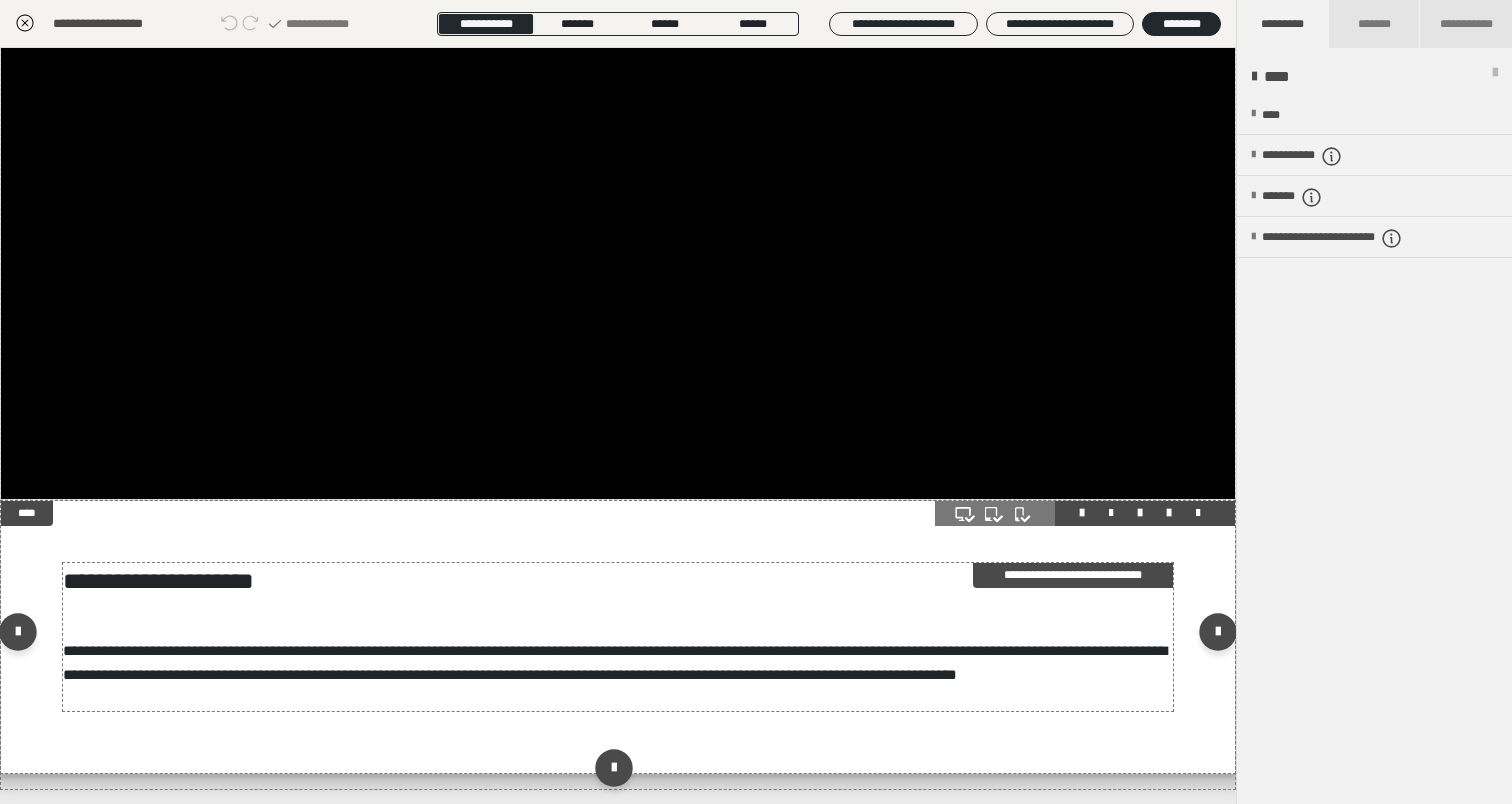 click on "**********" at bounding box center [615, 662] 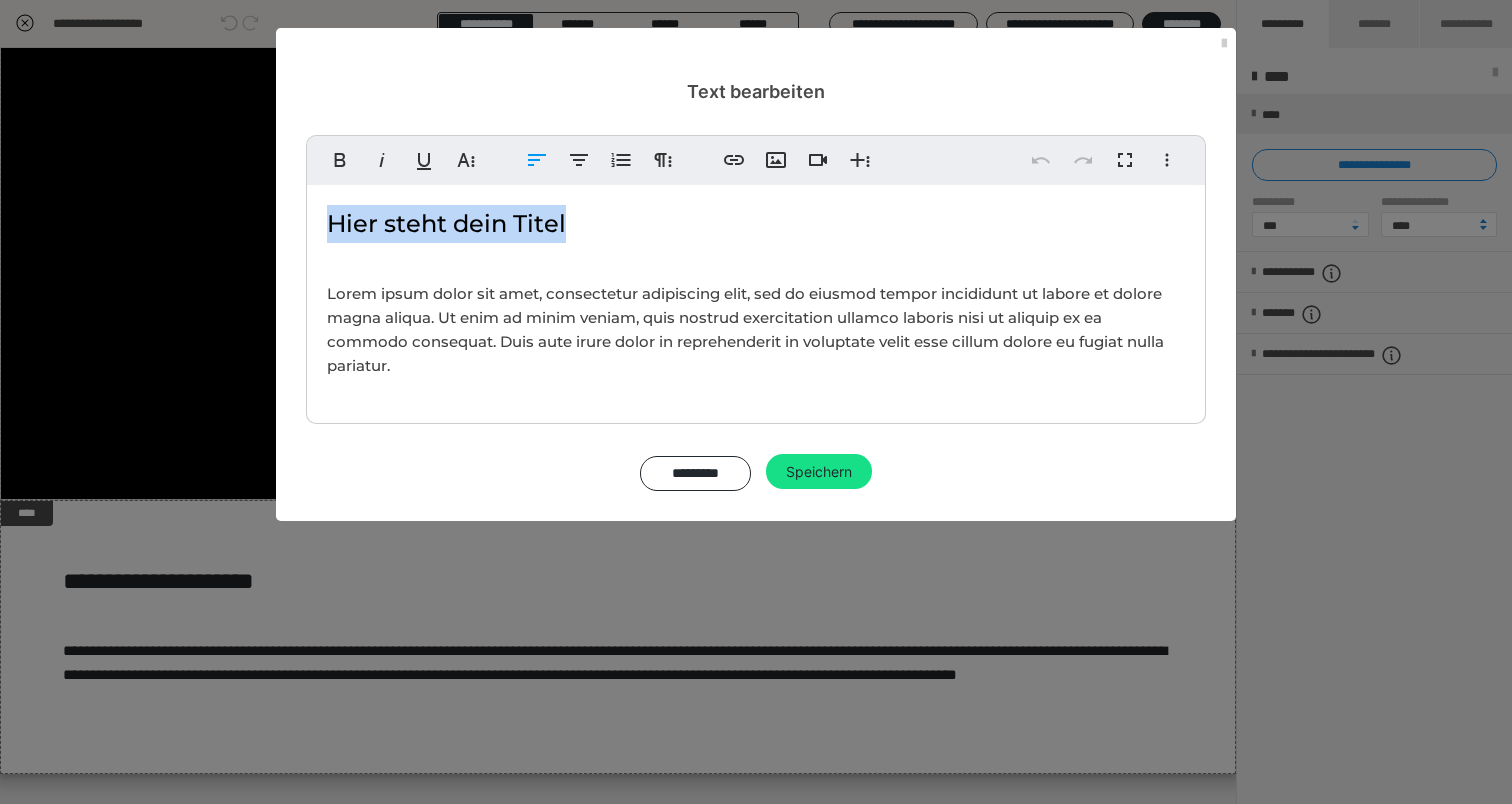 drag, startPoint x: 594, startPoint y: 215, endPoint x: 287, endPoint y: 215, distance: 307 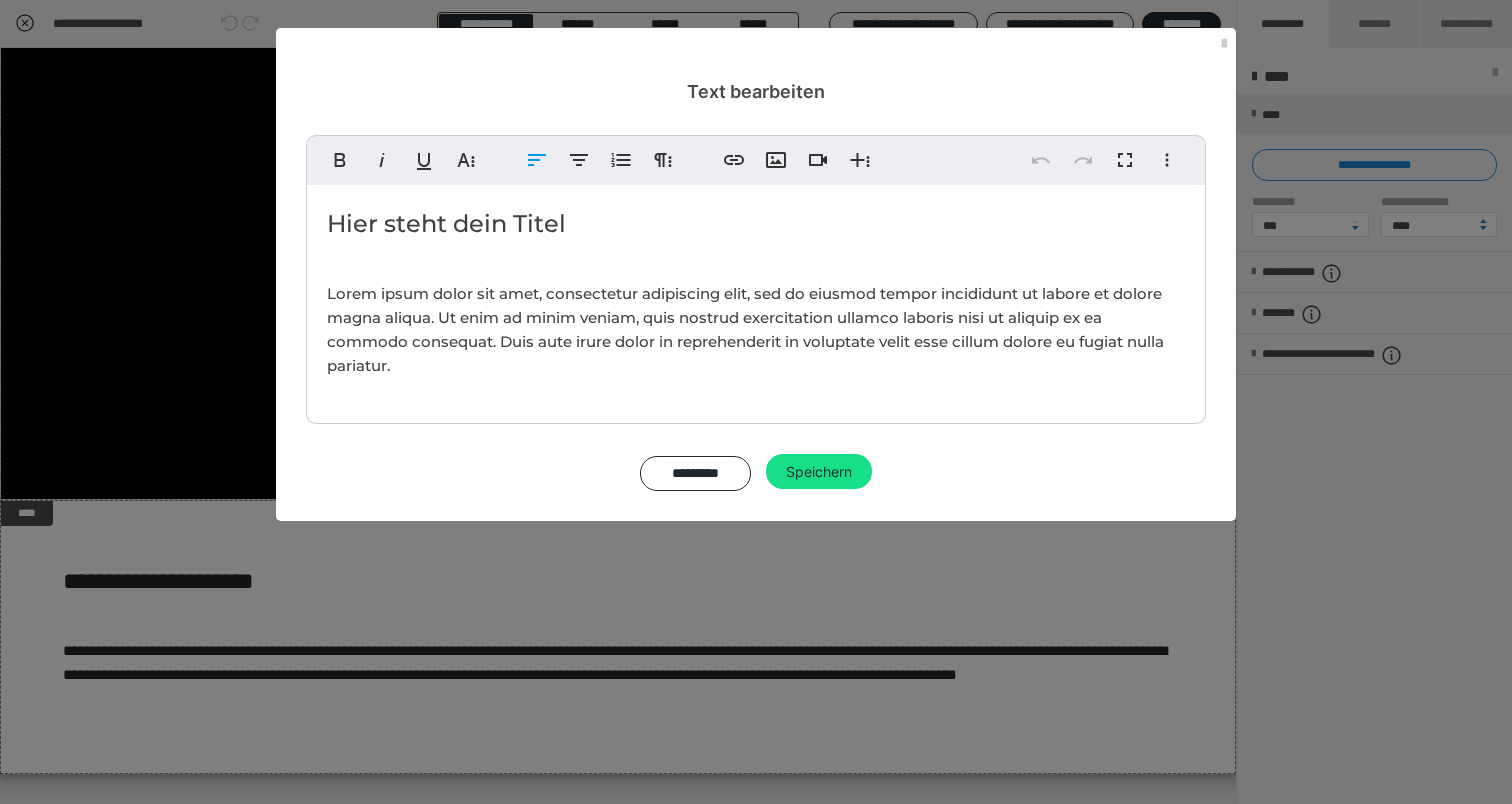 type 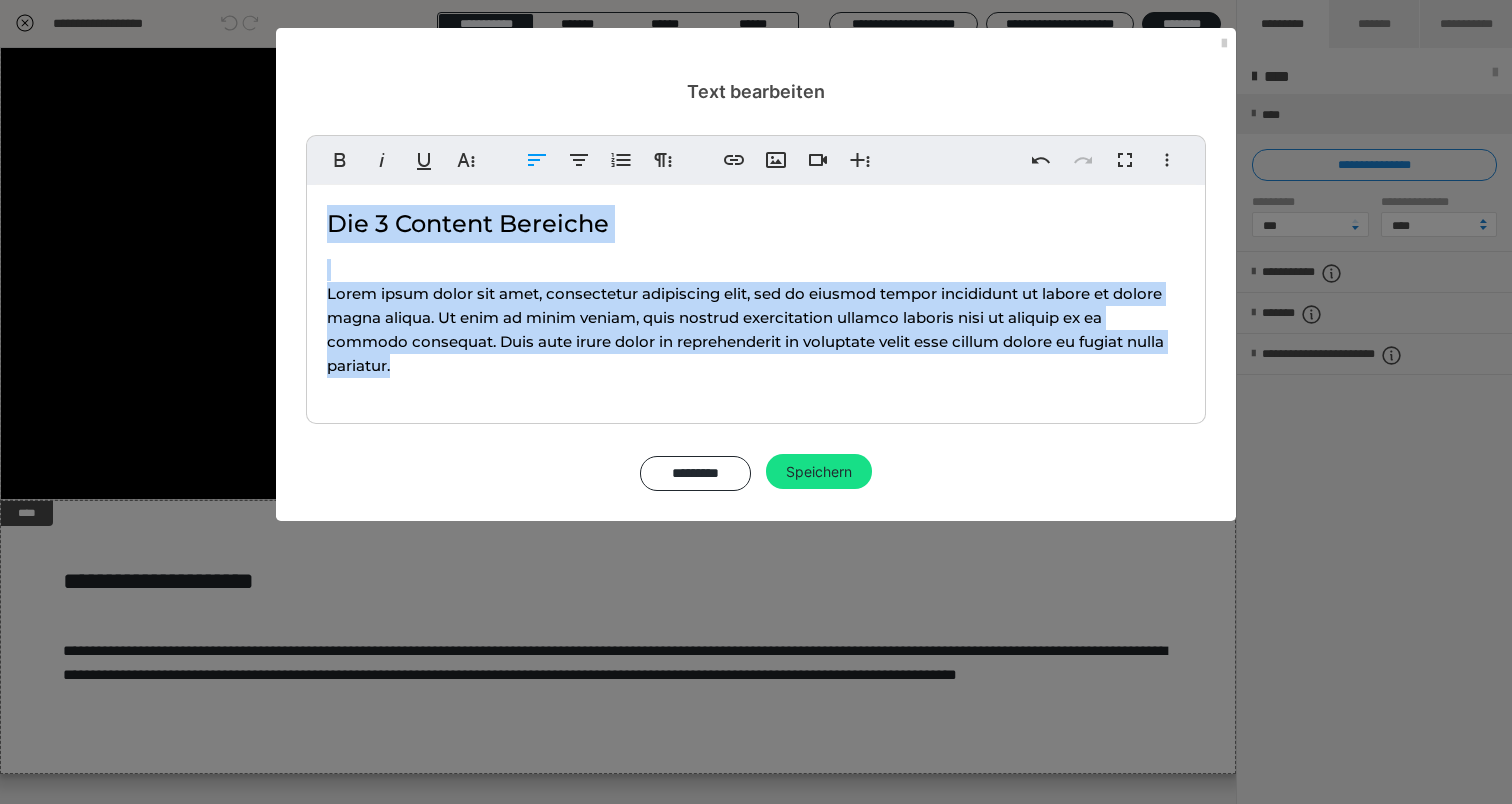 drag, startPoint x: 399, startPoint y: 372, endPoint x: 318, endPoint y: 274, distance: 127.141655 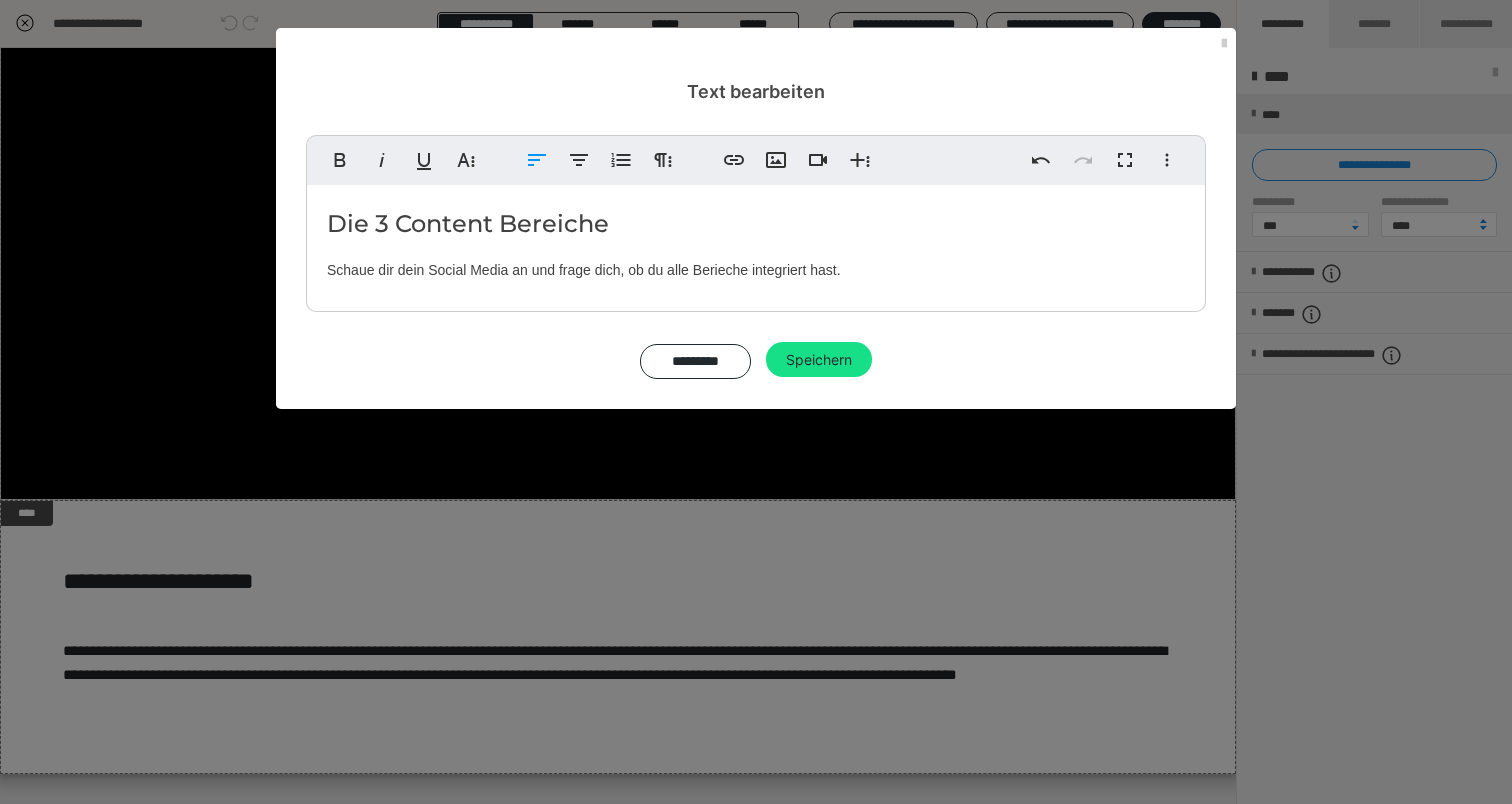drag, startPoint x: 322, startPoint y: 265, endPoint x: 894, endPoint y: 268, distance: 572.0079 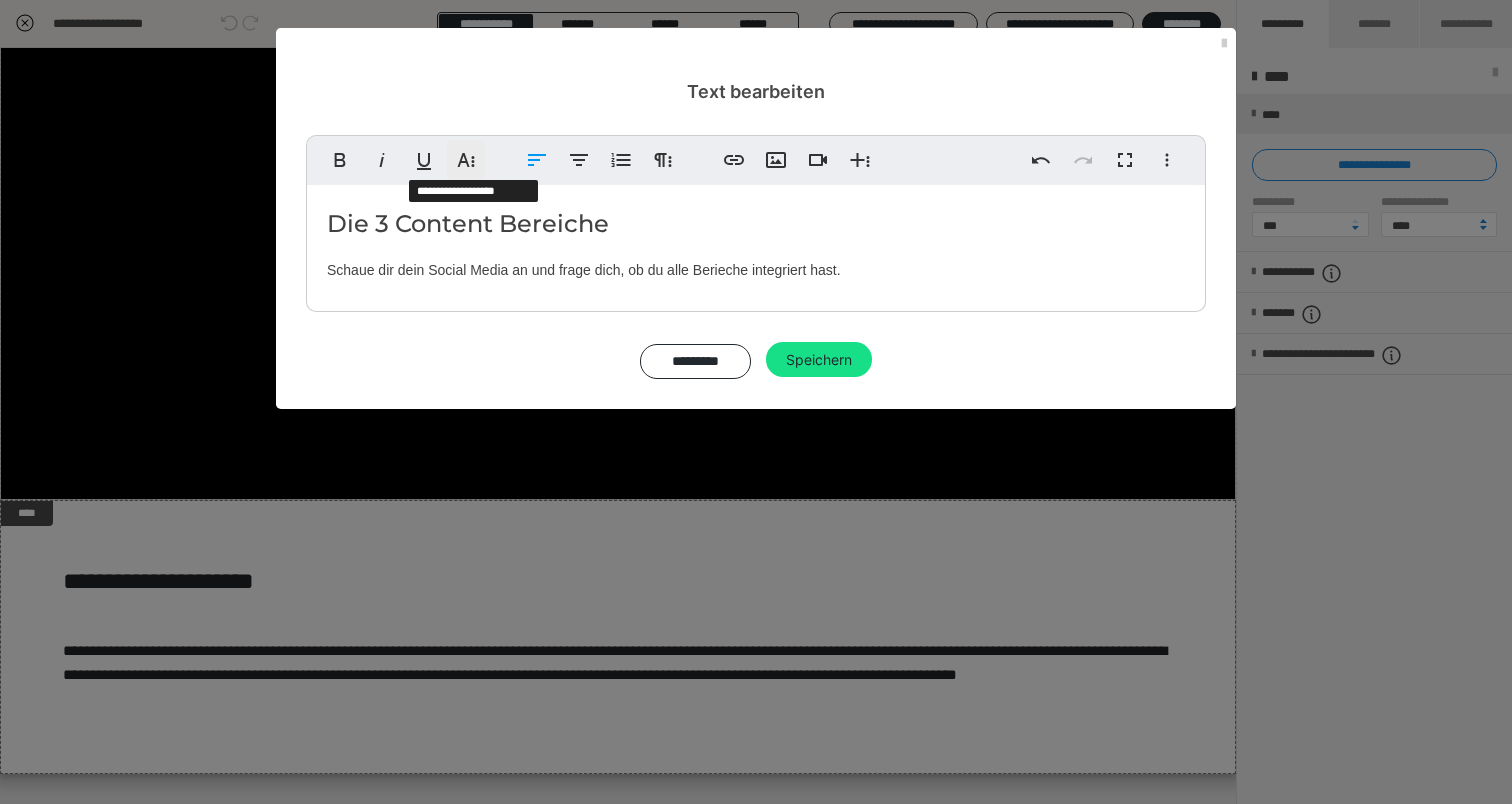 click 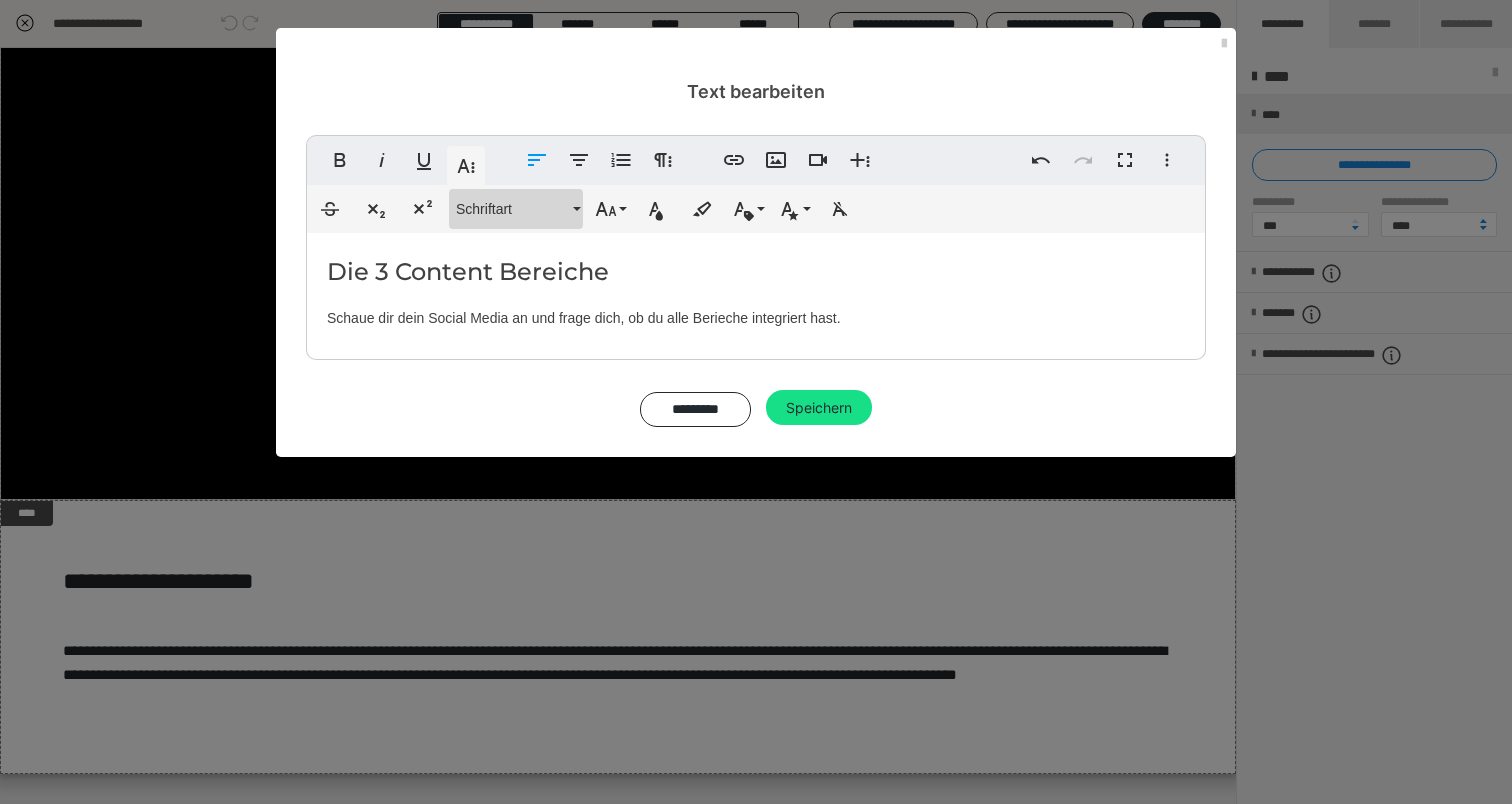 click on "Schriftart" at bounding box center [512, 209] 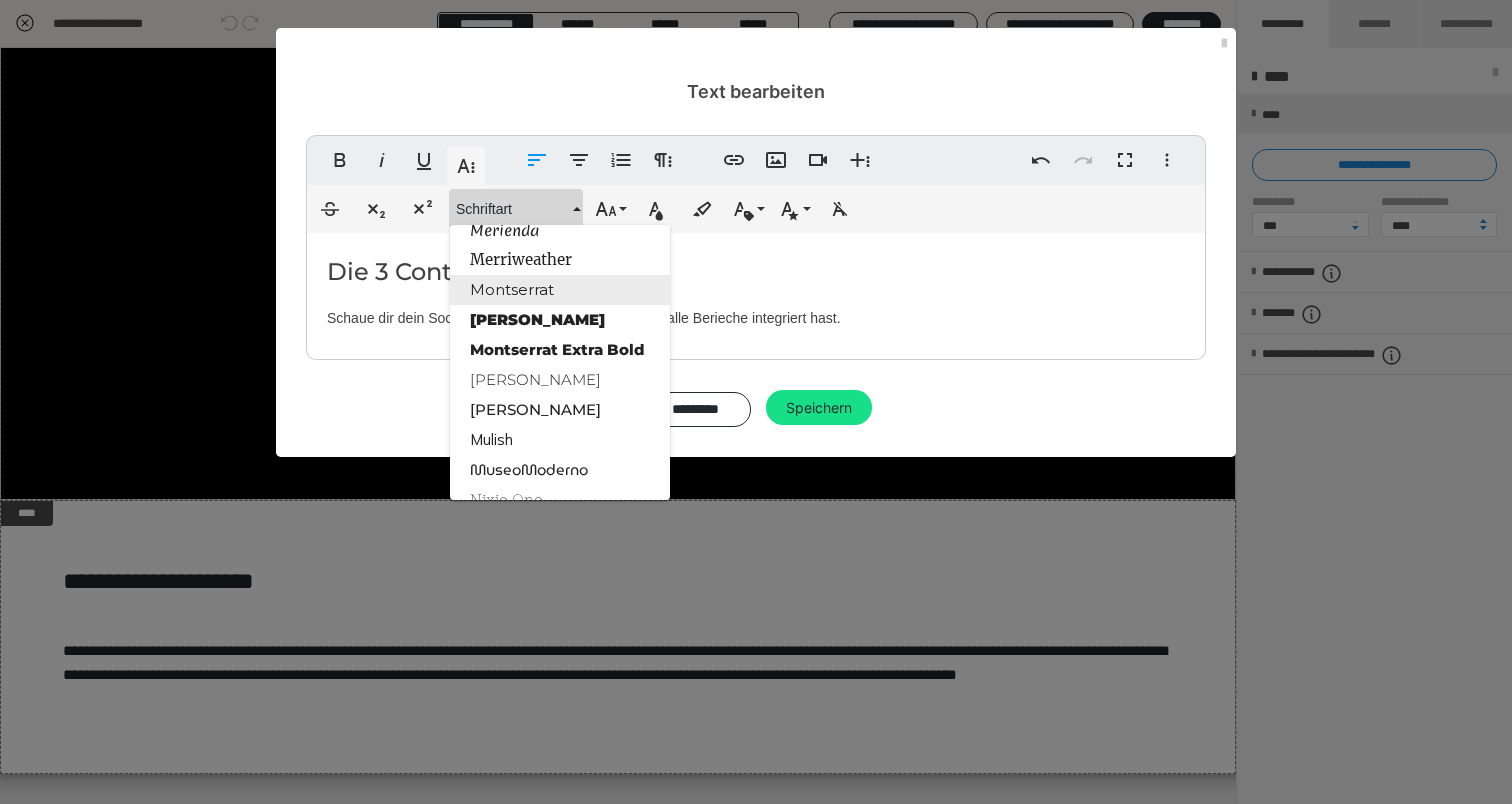 scroll, scrollTop: 1809, scrollLeft: 0, axis: vertical 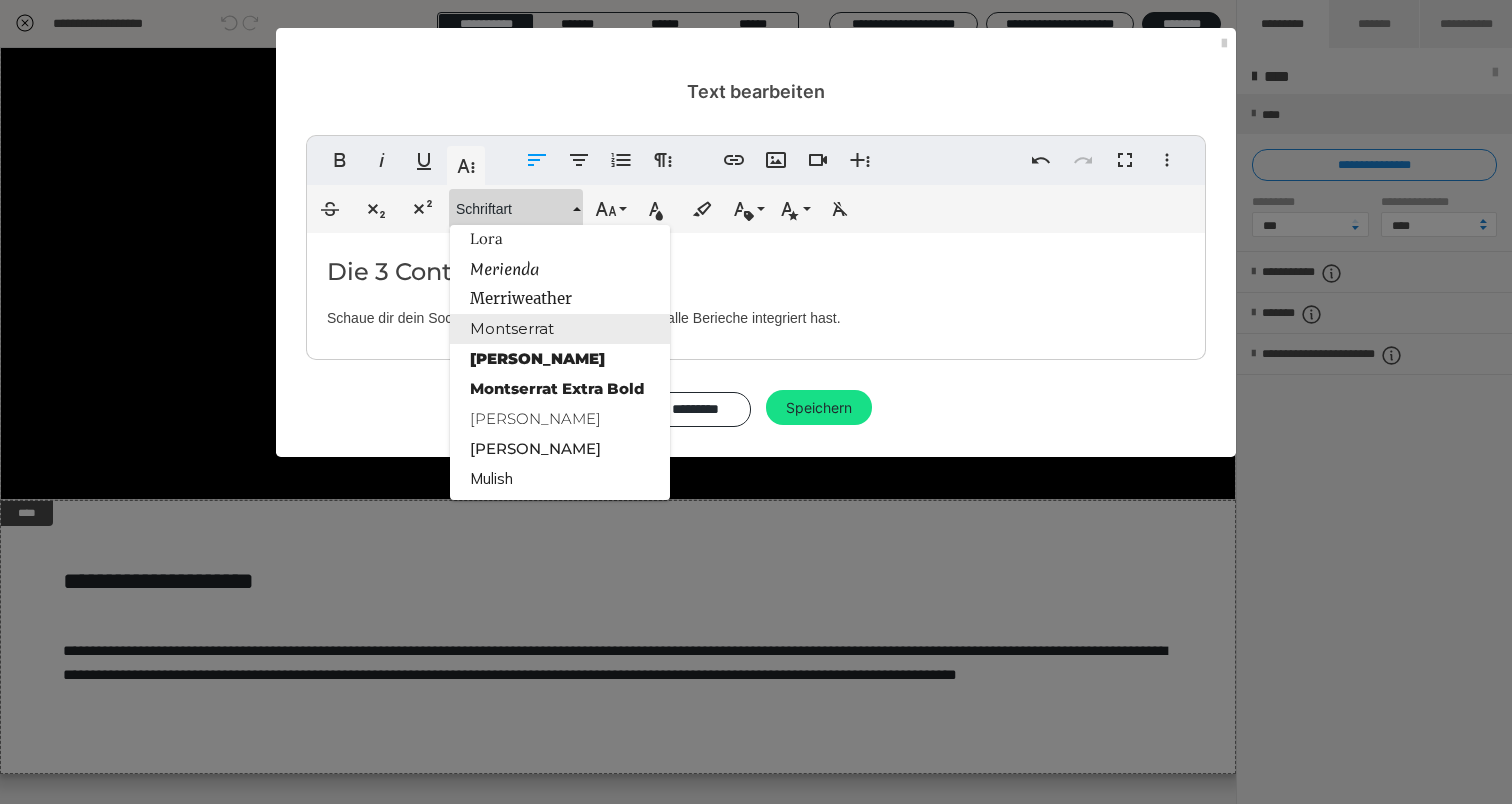 click on "Montserrat" at bounding box center [560, 329] 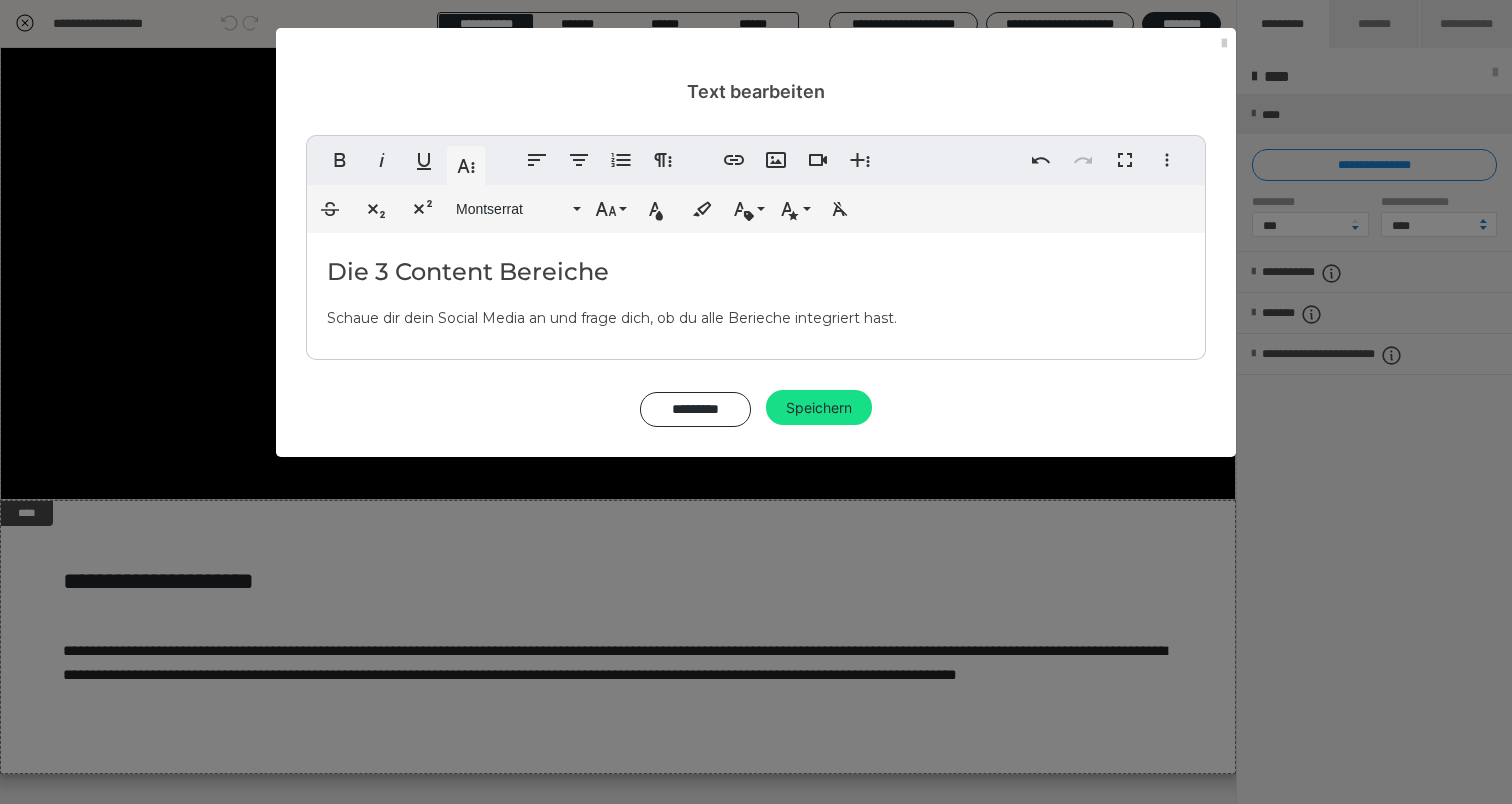 click on "Die 3 Content Bereiche Schaue dir dein Social Media an und frage dich, ob du alle Berieche integriert hast." at bounding box center (756, 291) 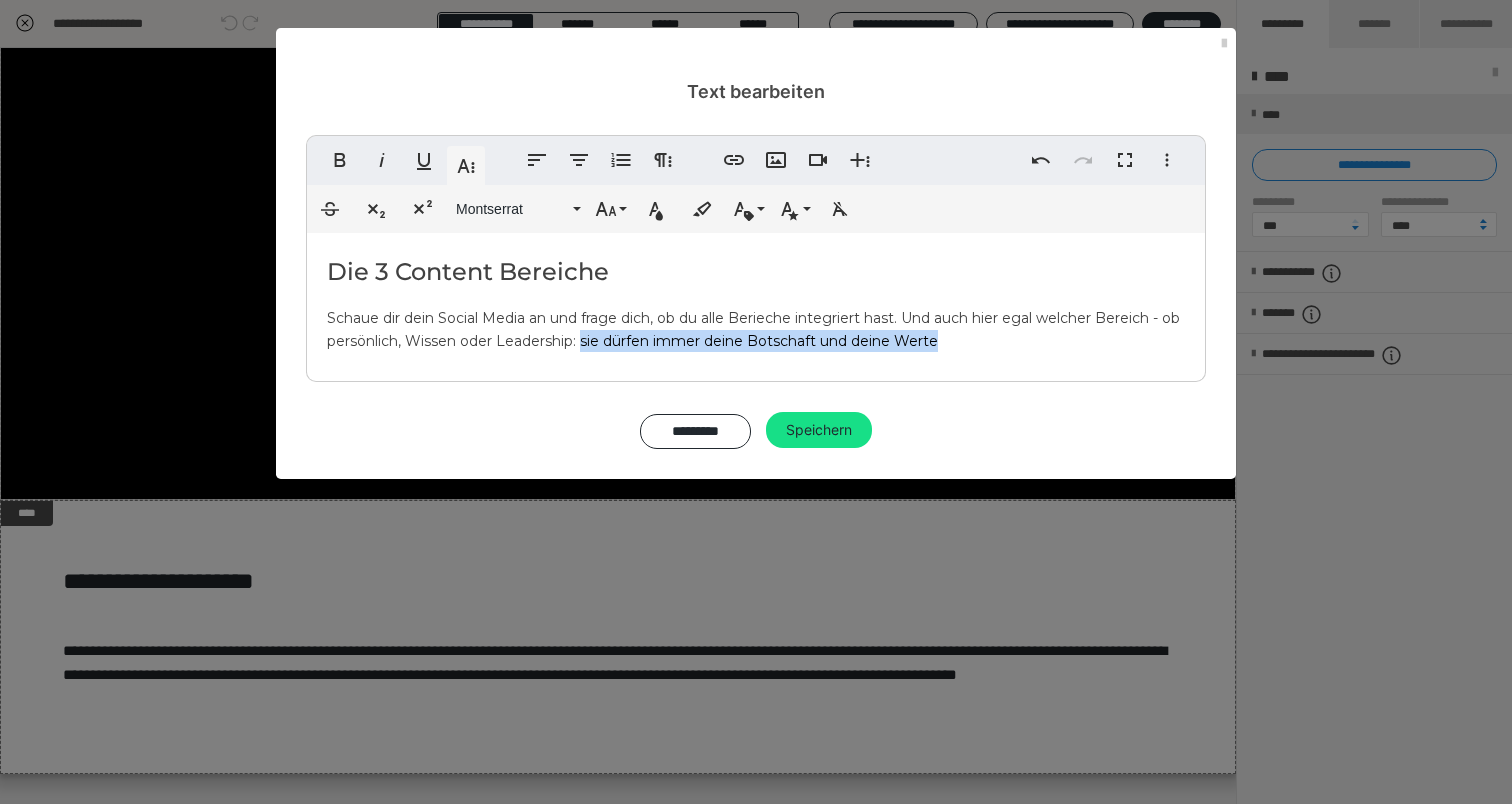 drag, startPoint x: 963, startPoint y: 337, endPoint x: 607, endPoint y: 335, distance: 356.0056 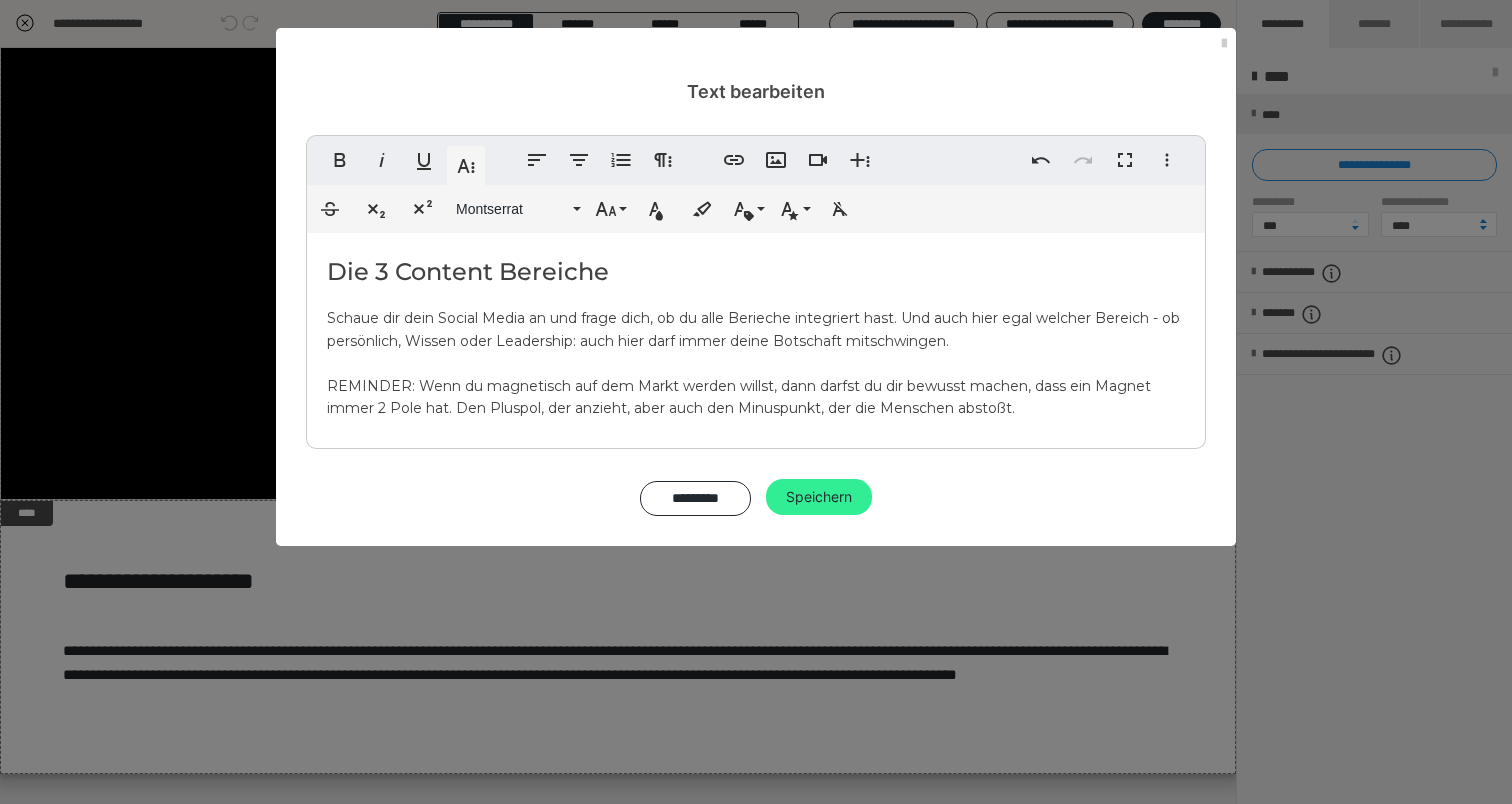 click on "Speichern" at bounding box center (819, 497) 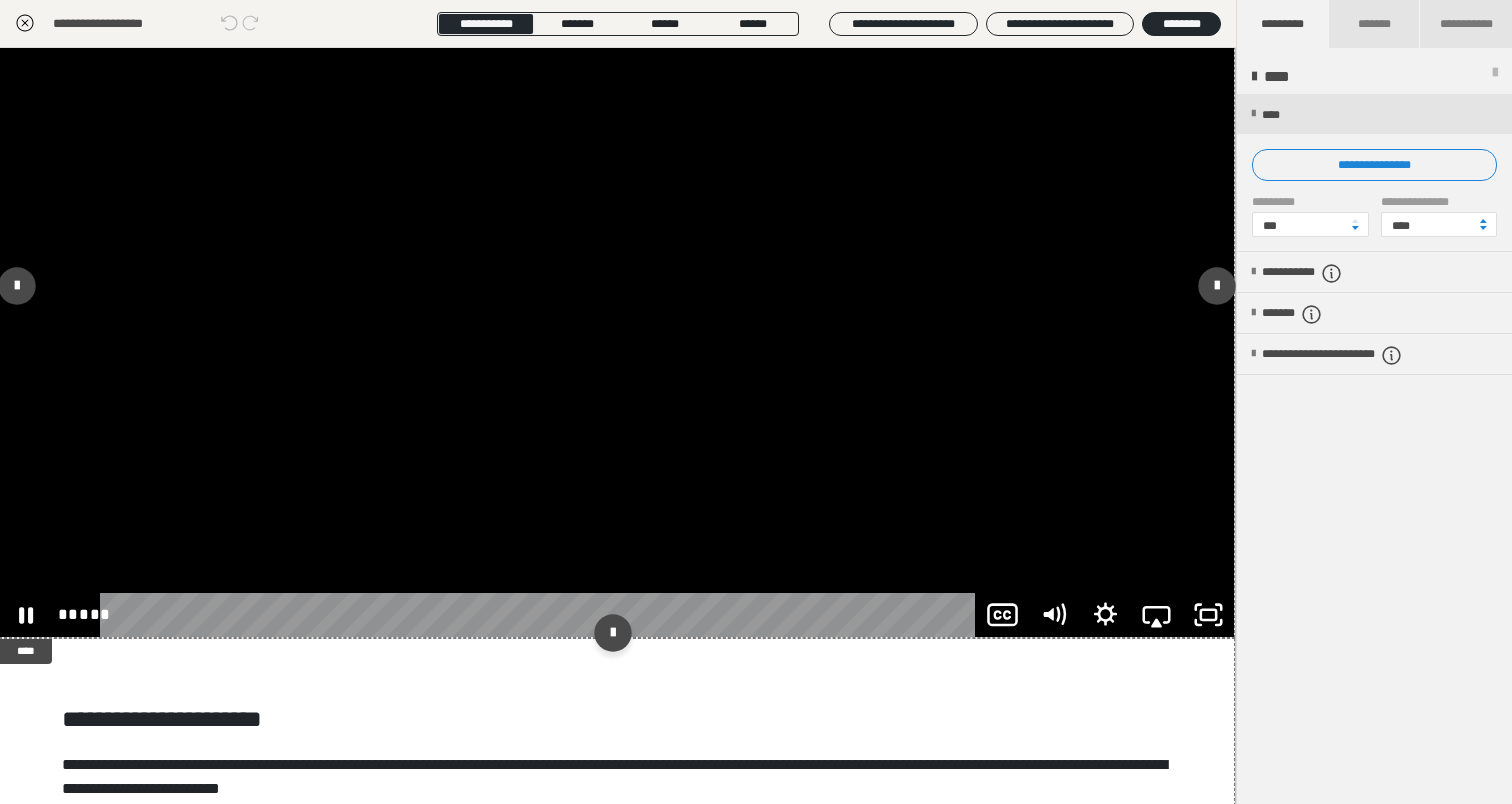 scroll, scrollTop: 75, scrollLeft: 1, axis: both 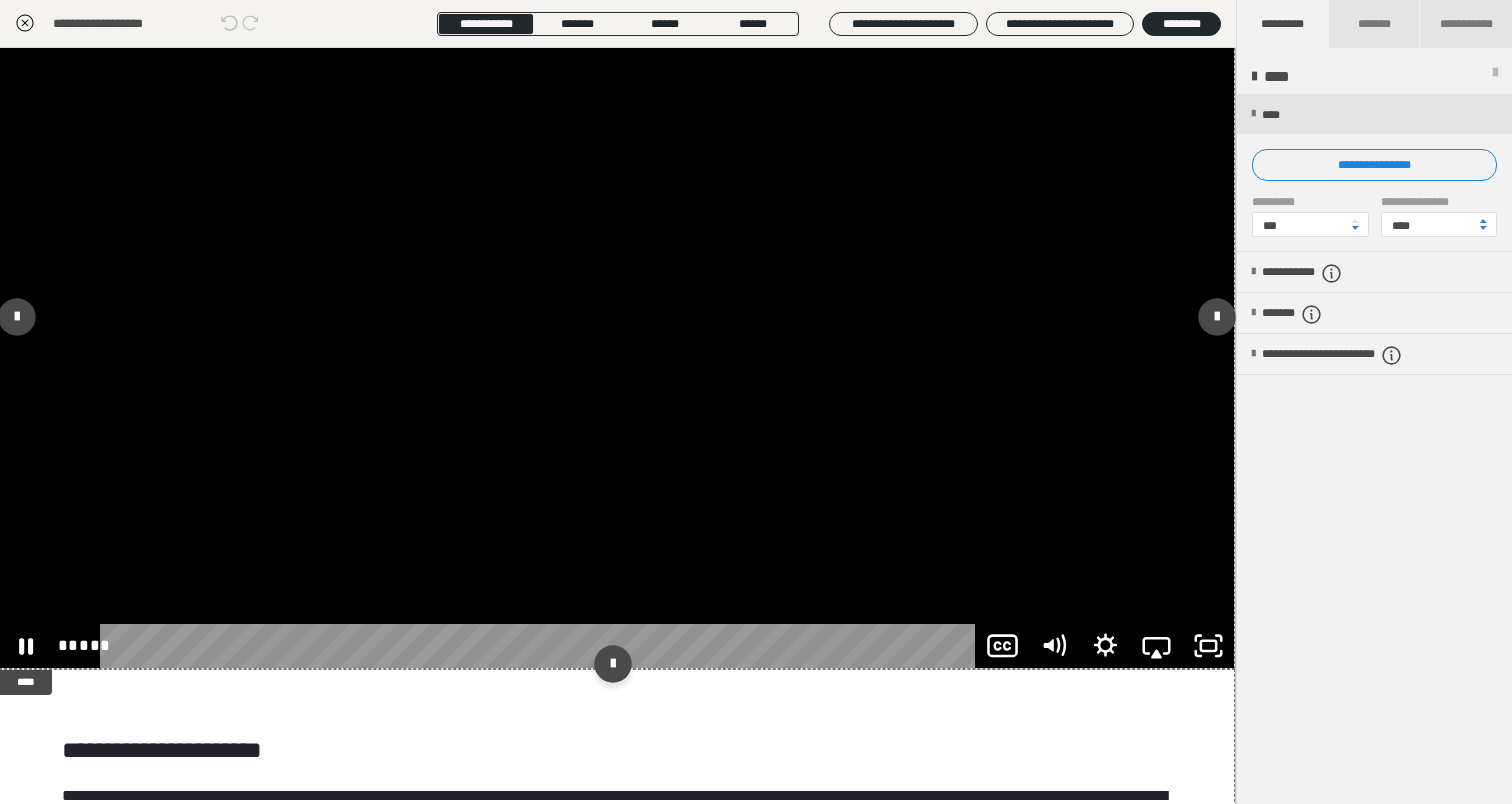 click 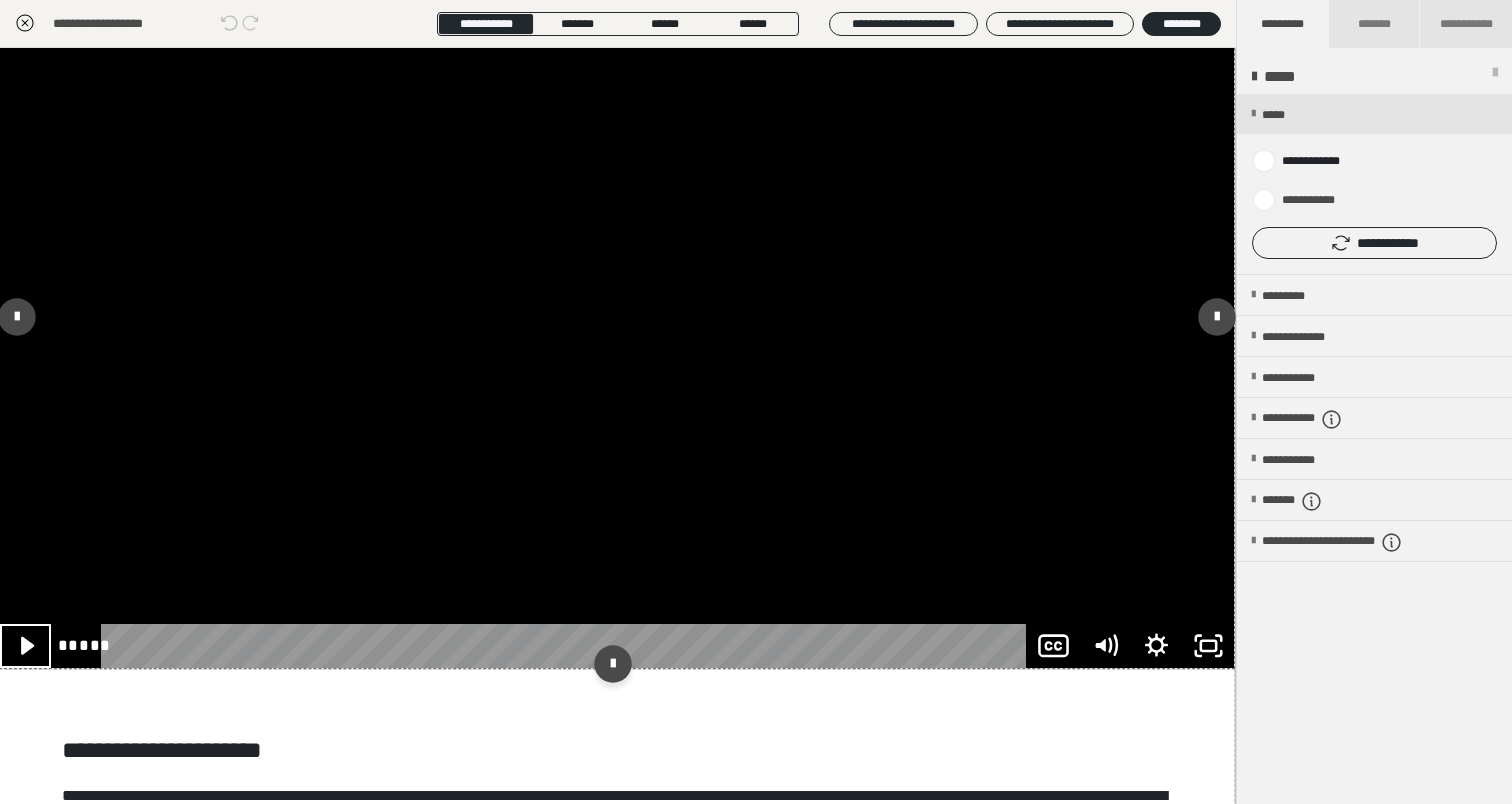 click at bounding box center (617, 321) 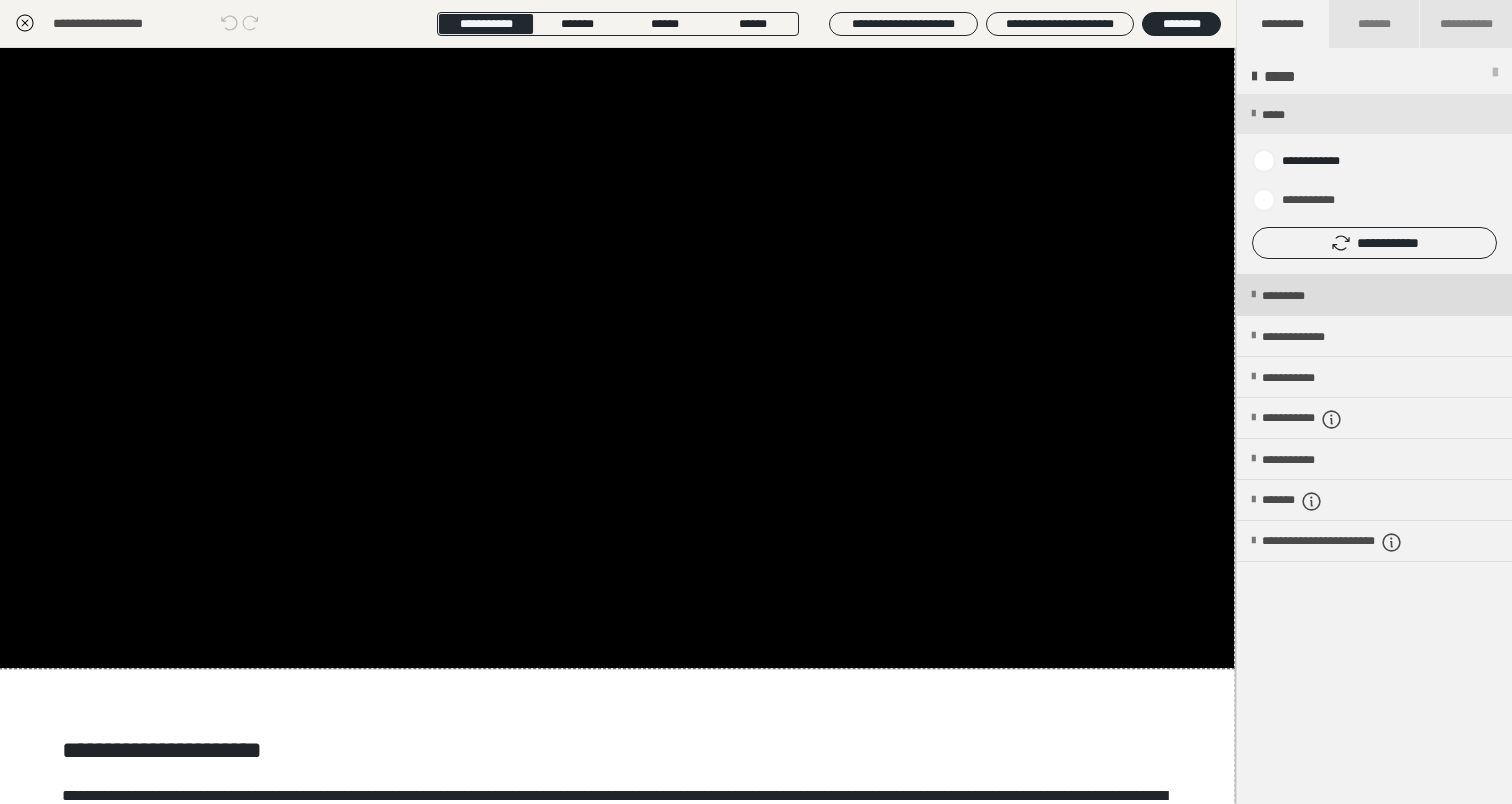 click on "*********" at bounding box center [1300, 296] 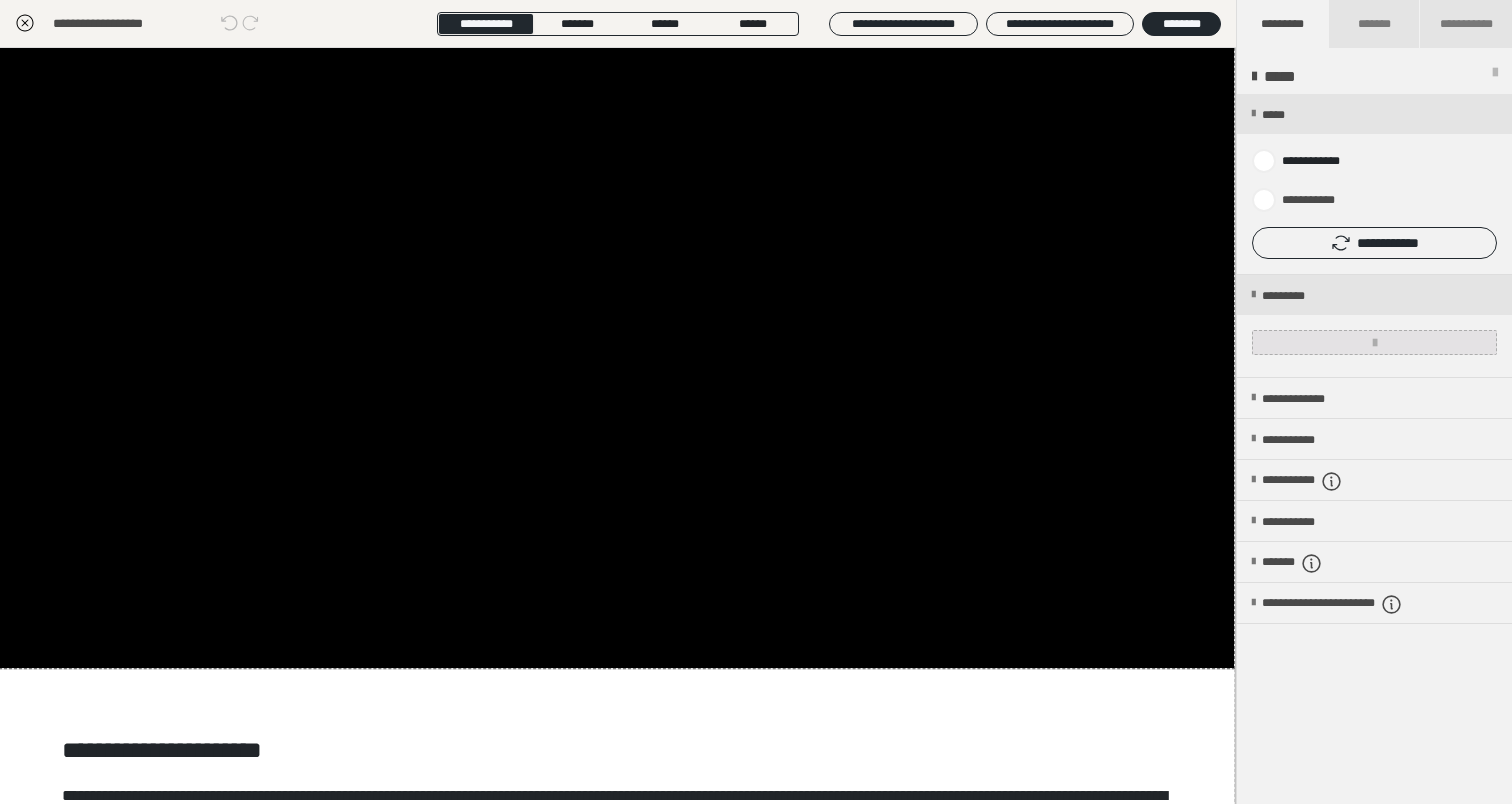 click at bounding box center [1374, 342] 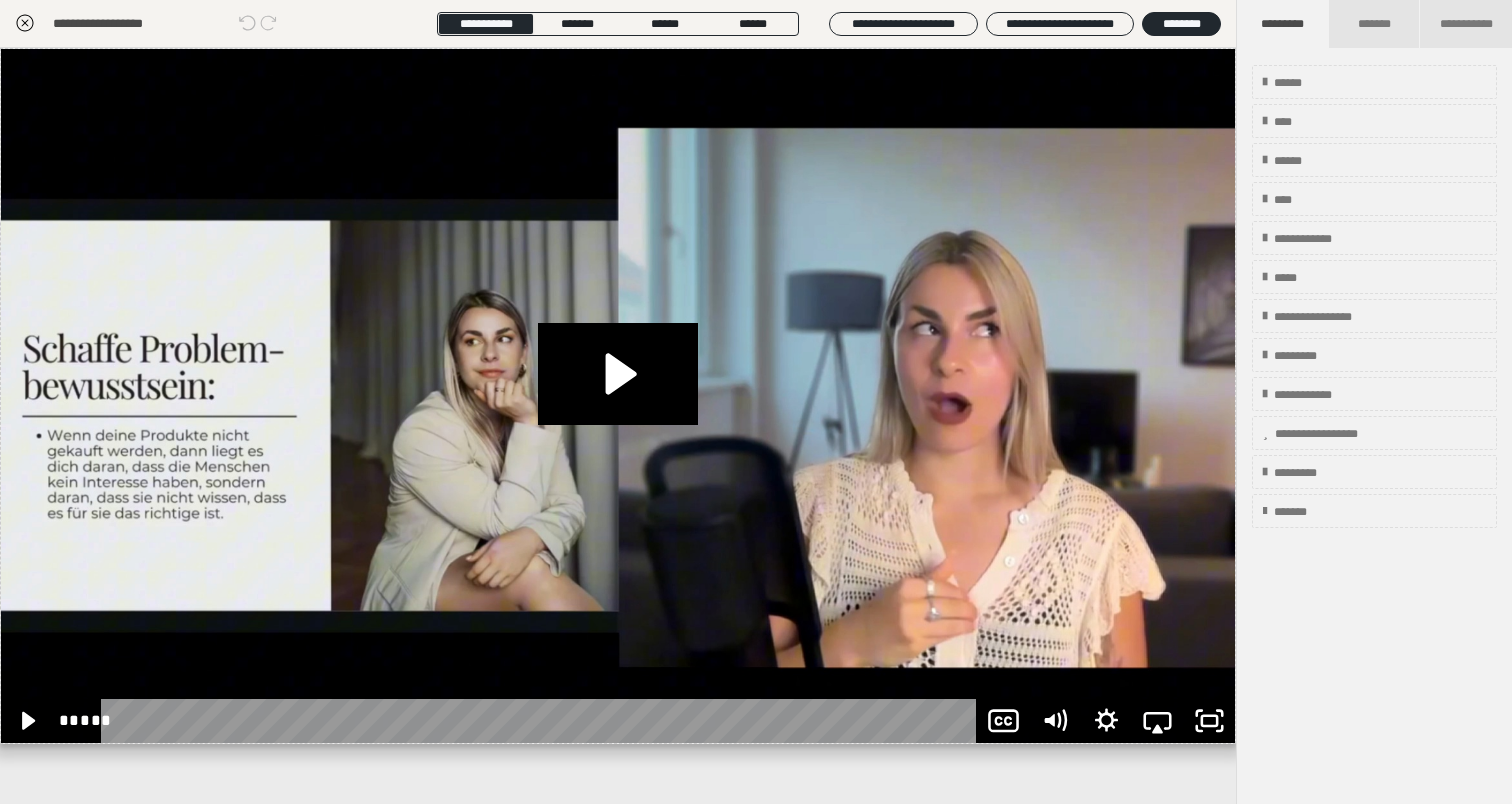 scroll, scrollTop: 290, scrollLeft: 0, axis: vertical 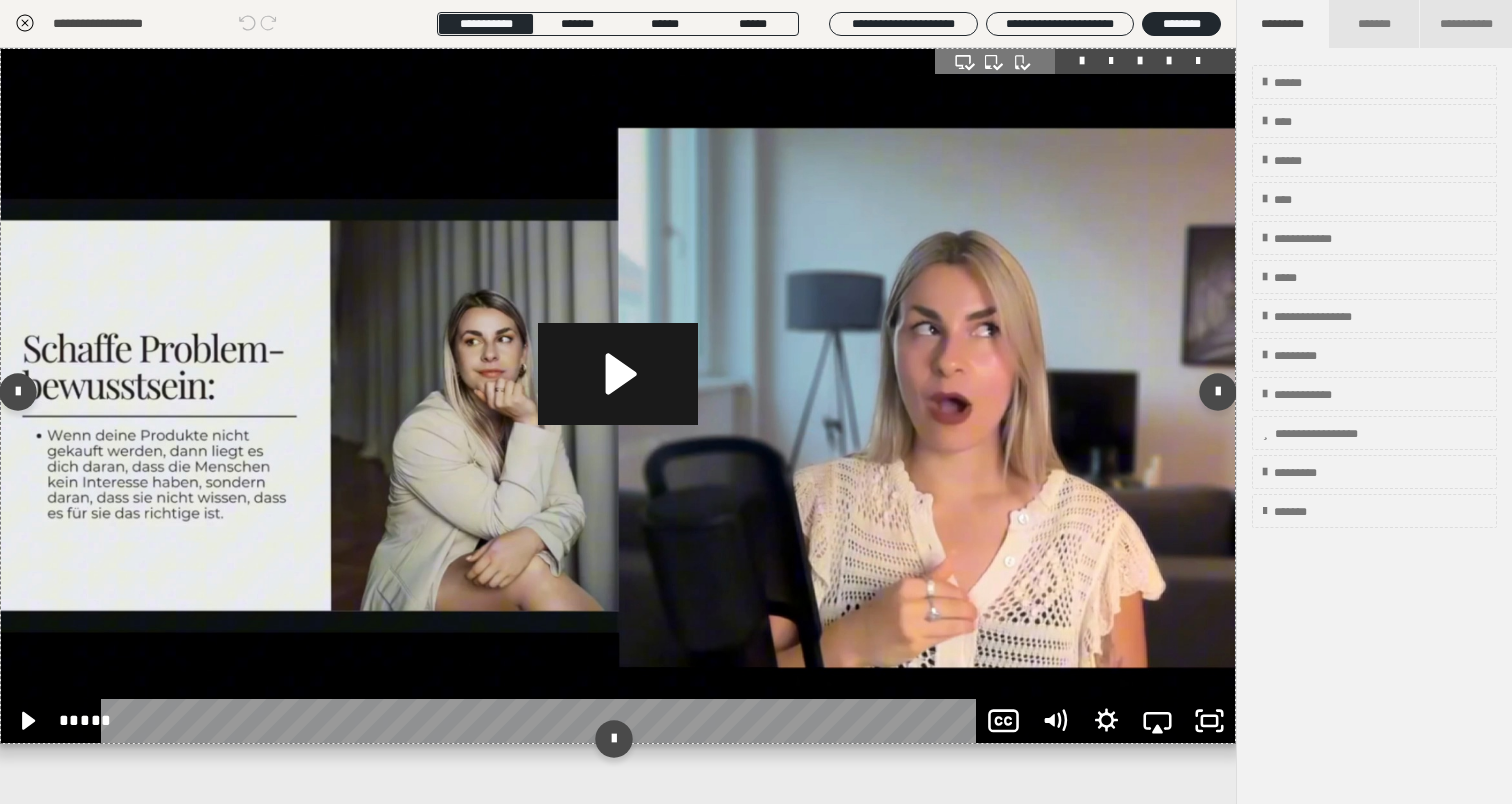 click 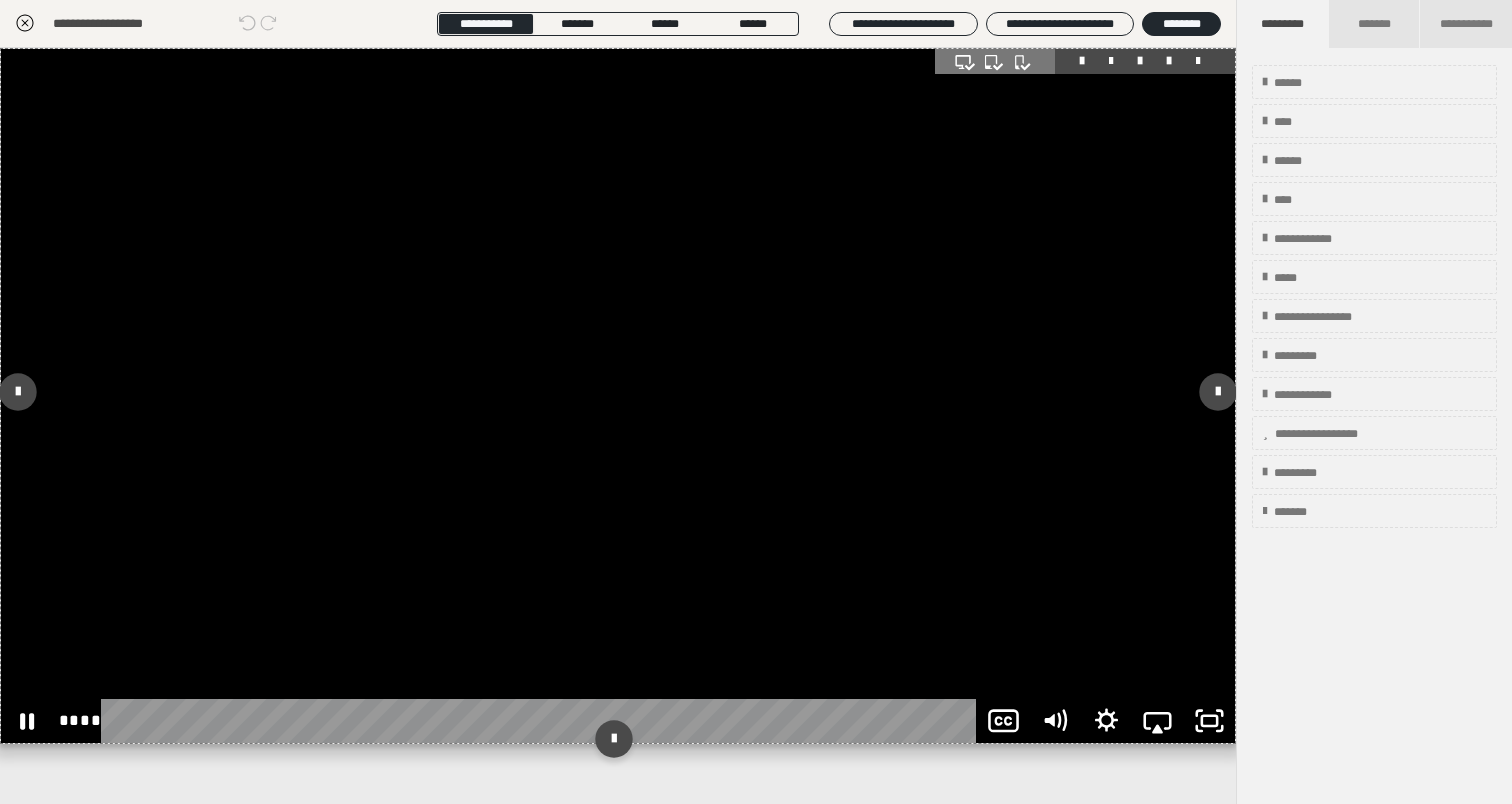click 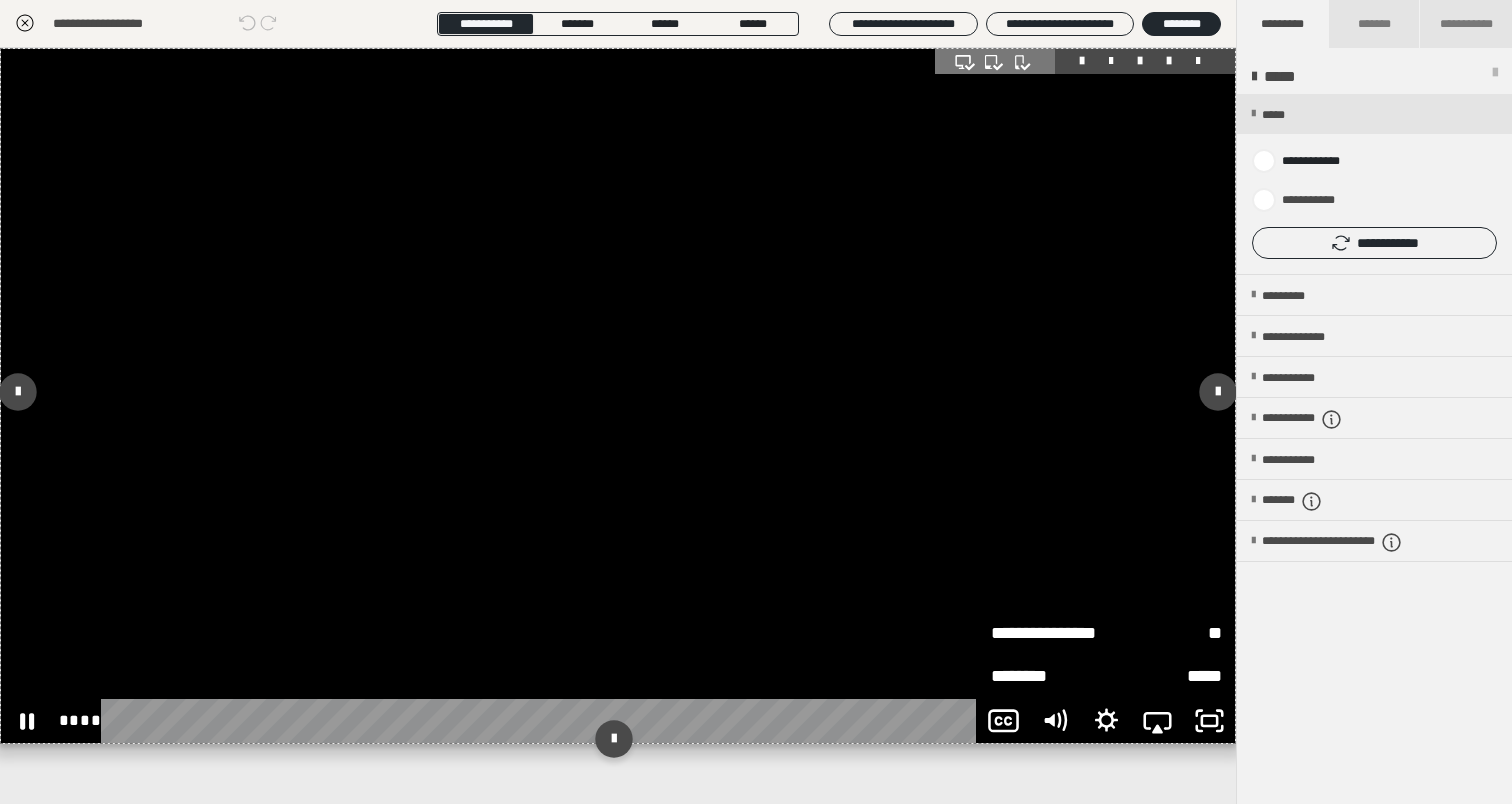 click on "**********" at bounding box center [1049, 632] 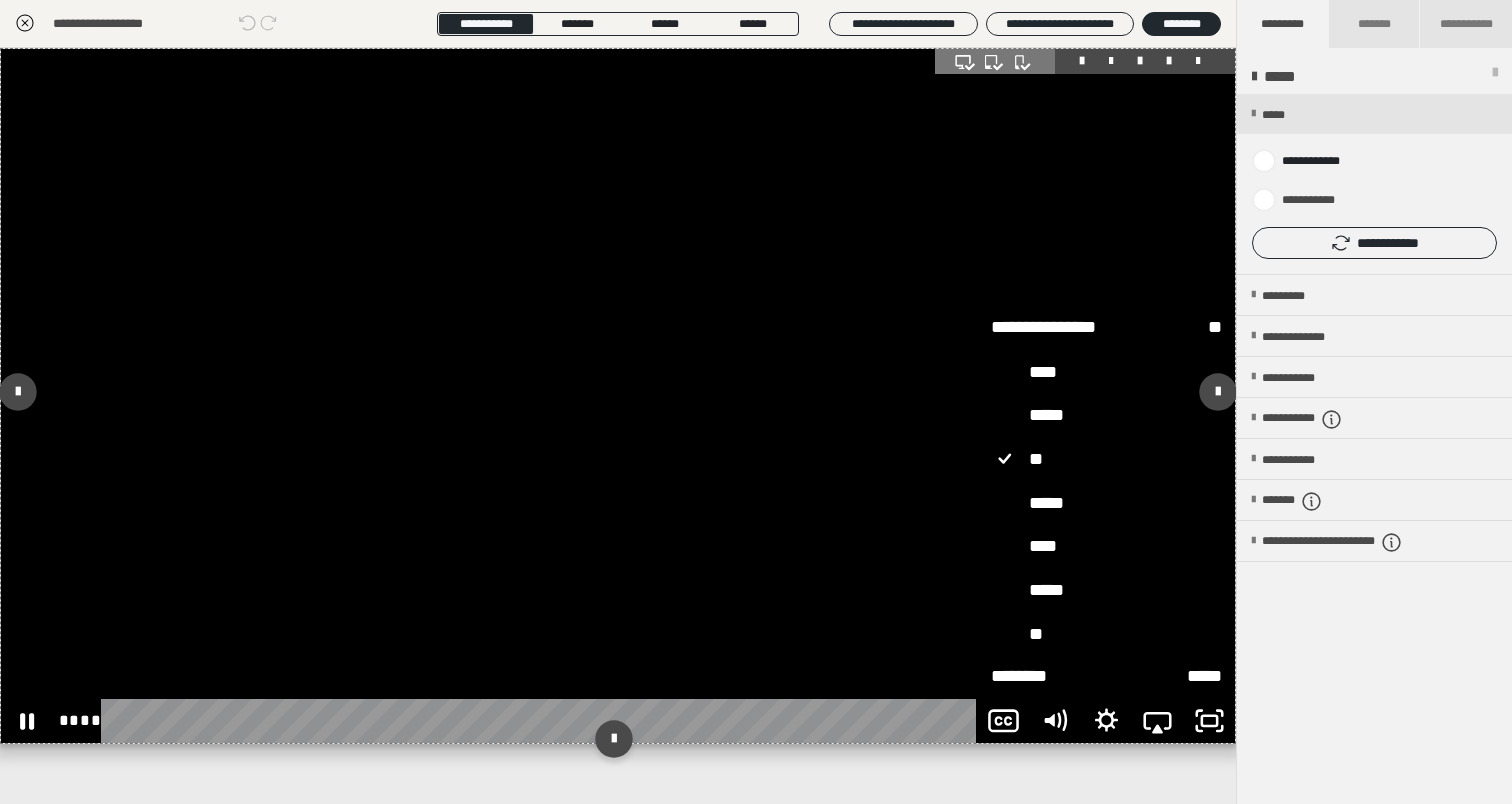 click on "**" at bounding box center [1106, 634] 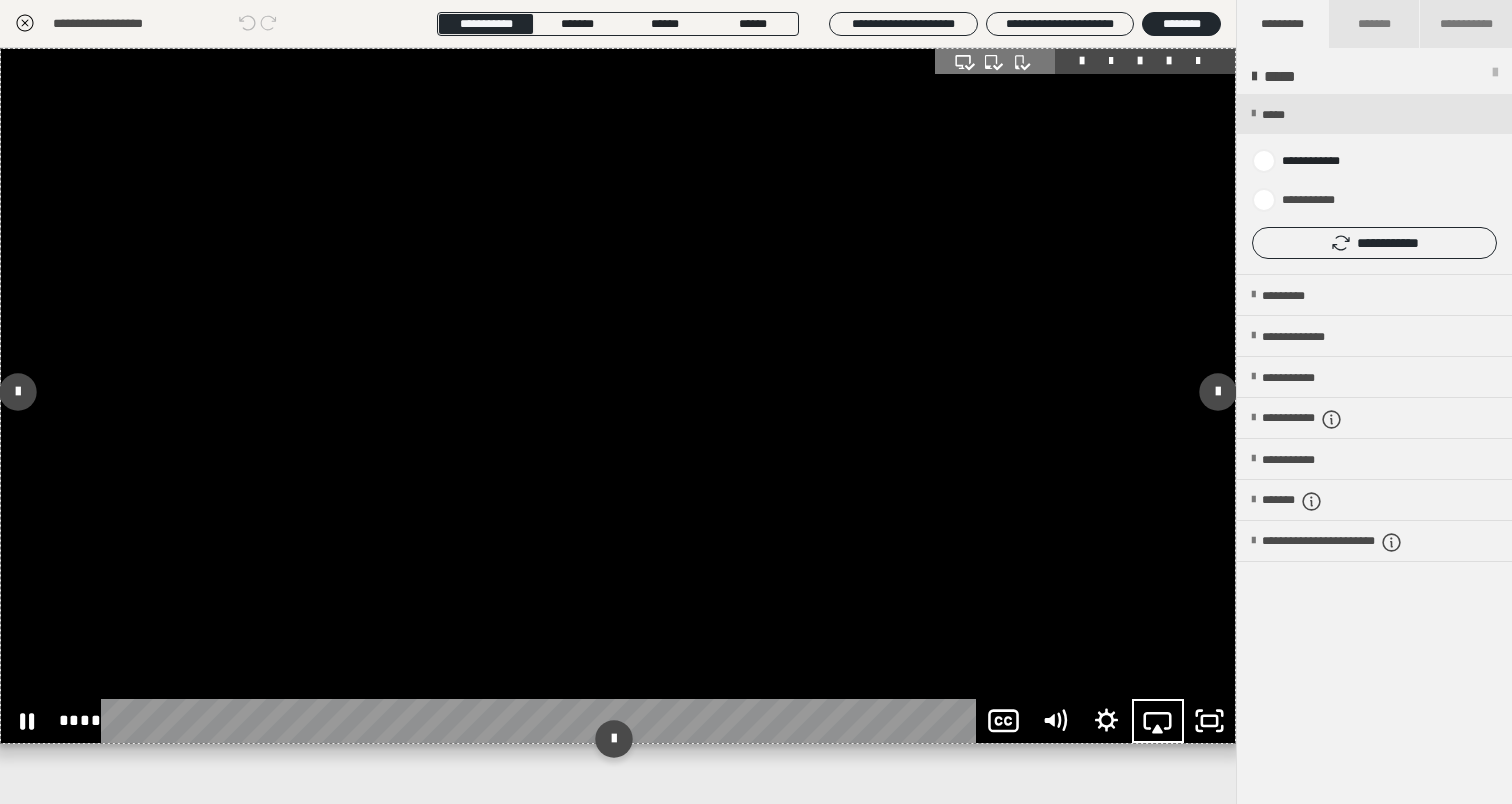 click 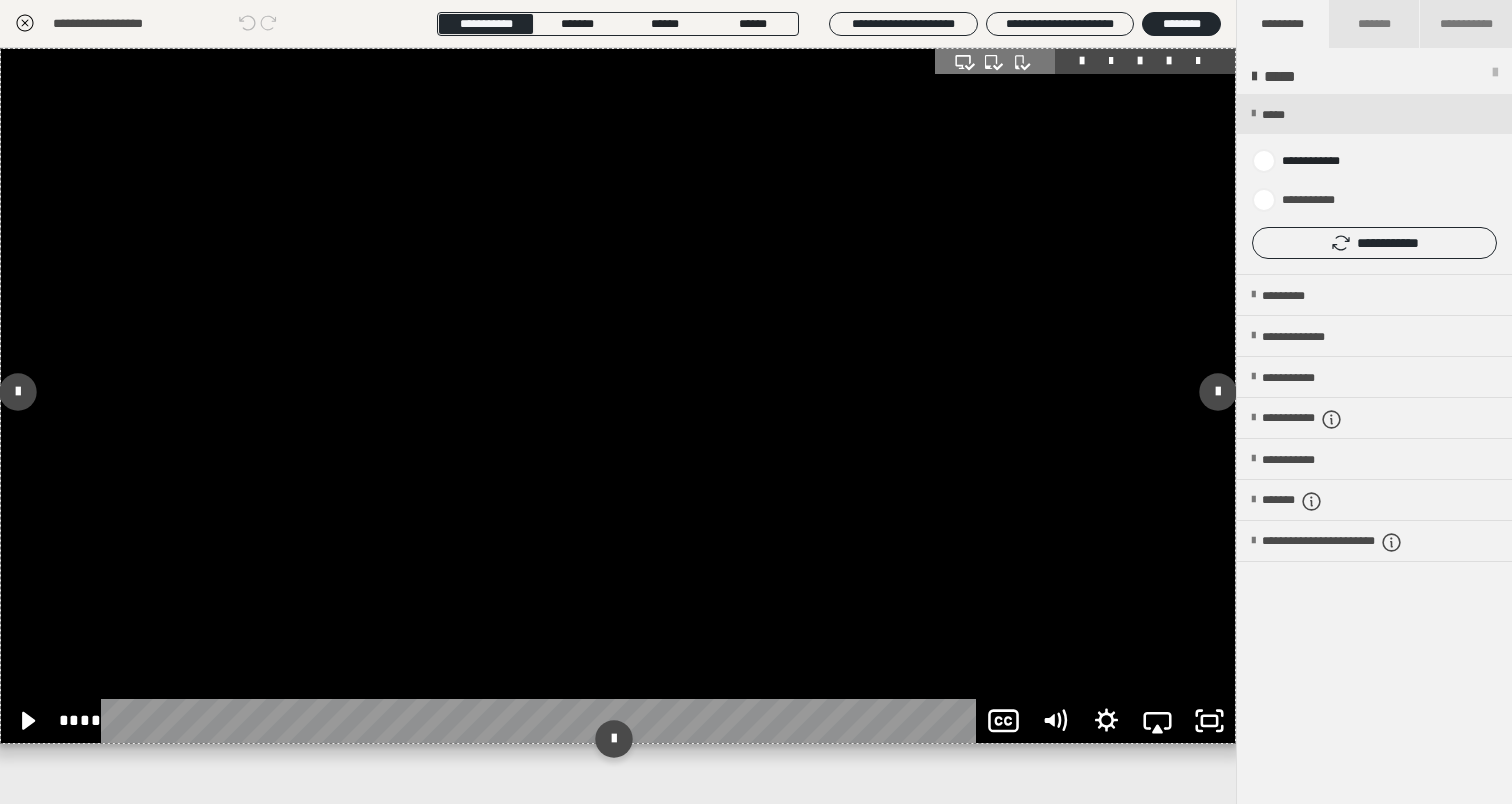 click 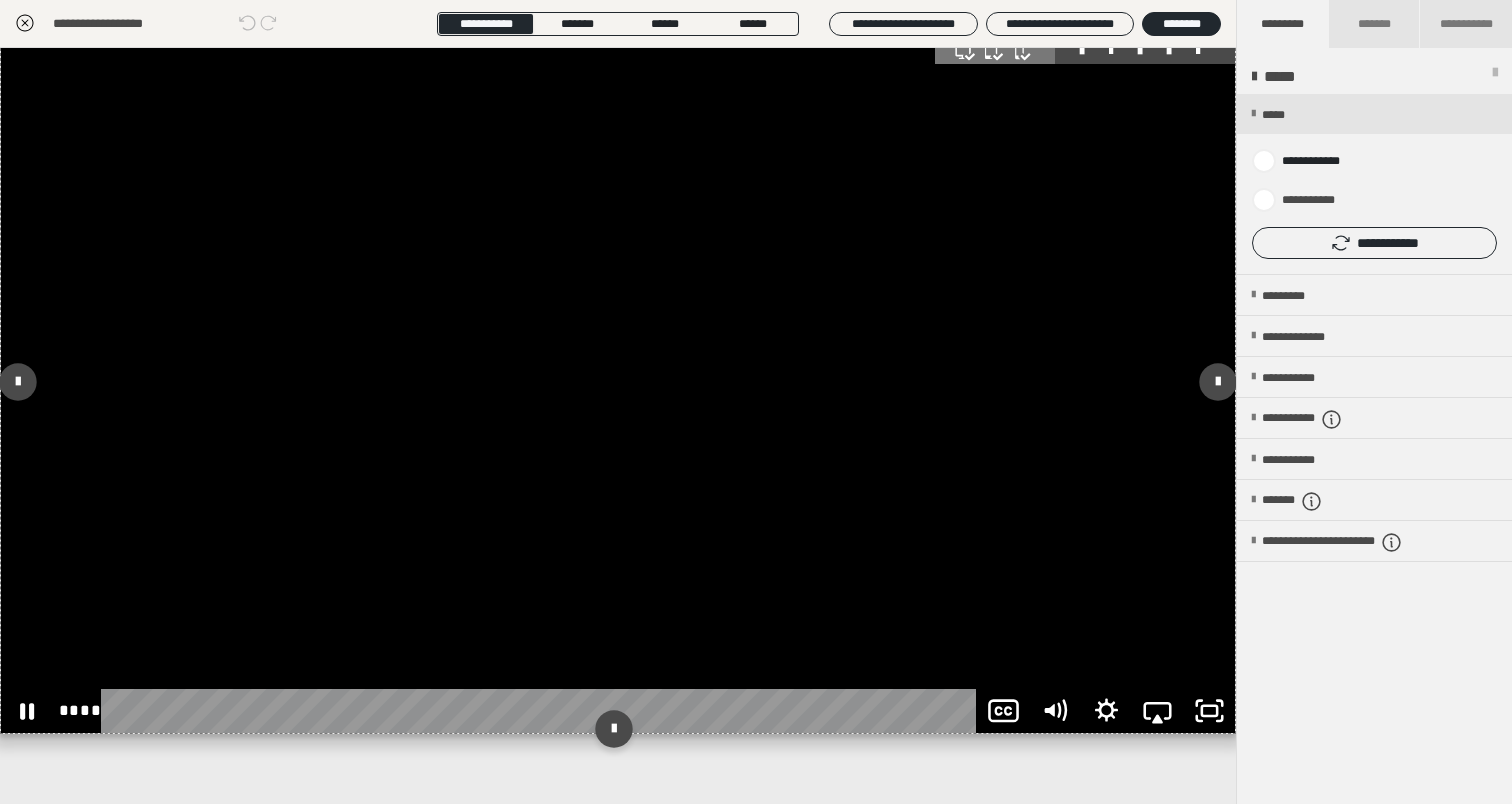 scroll, scrollTop: 10, scrollLeft: 0, axis: vertical 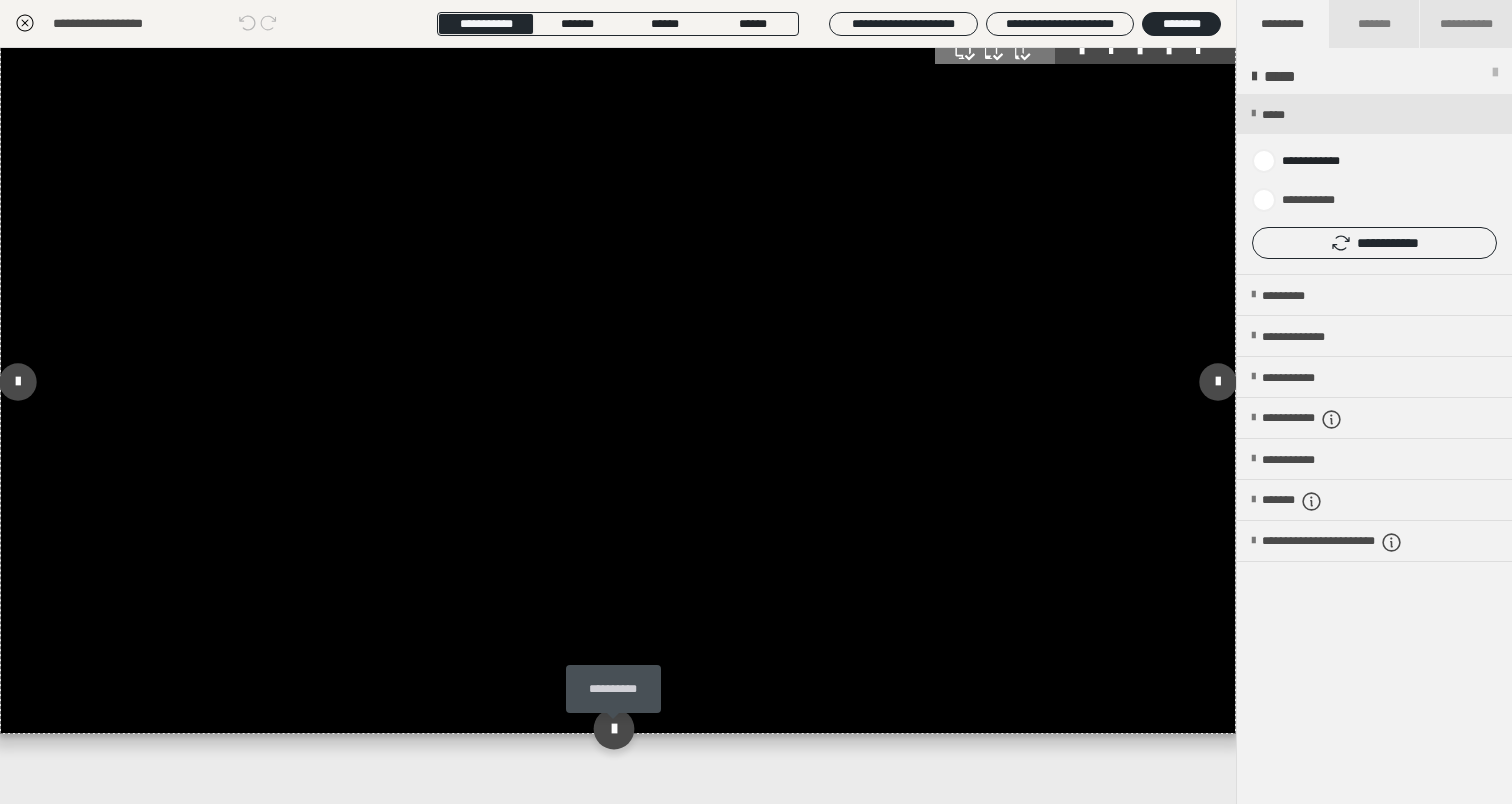 click at bounding box center (613, 728) 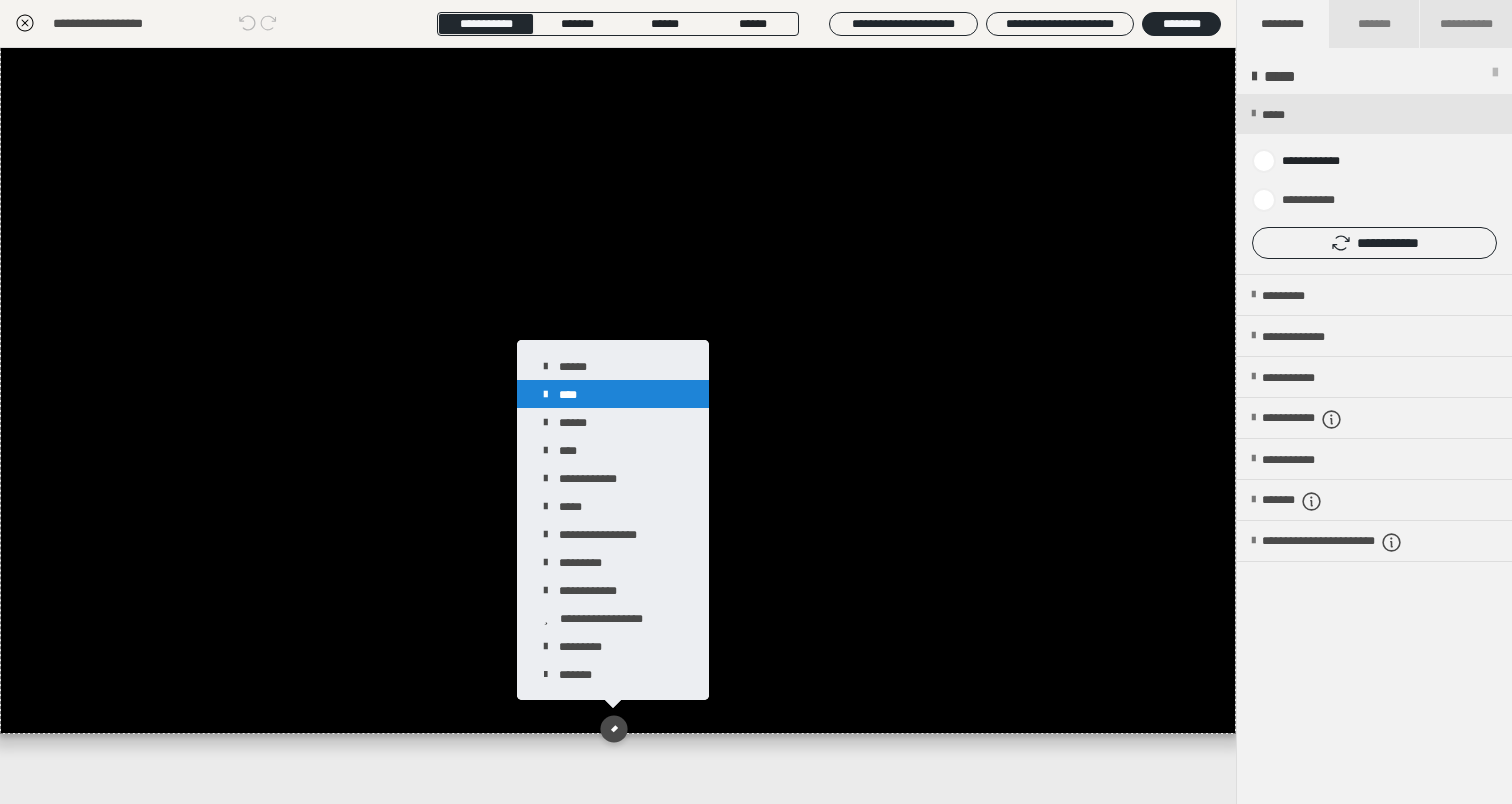 click on "****" at bounding box center [613, 394] 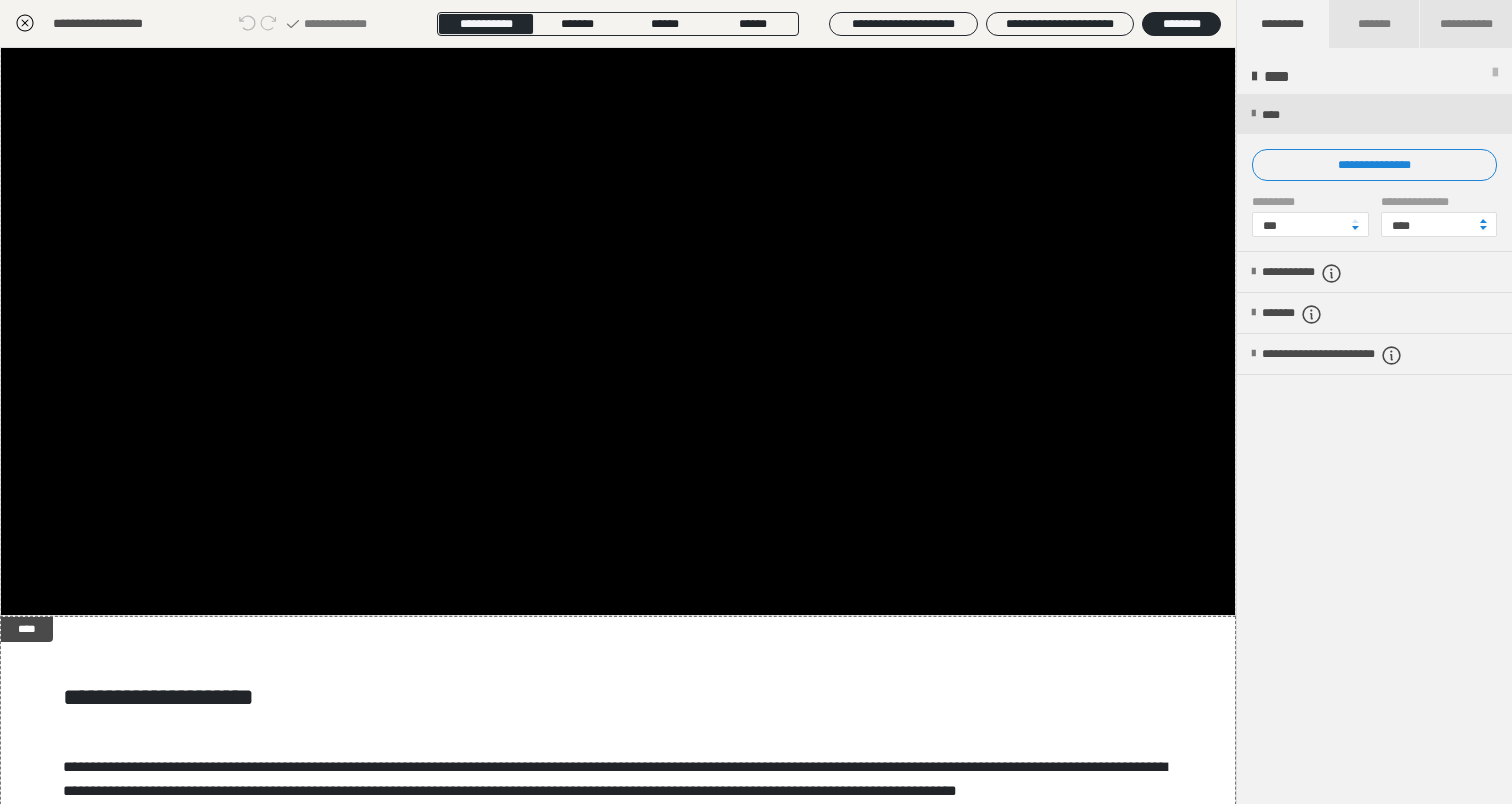 scroll, scrollTop: 146, scrollLeft: 0, axis: vertical 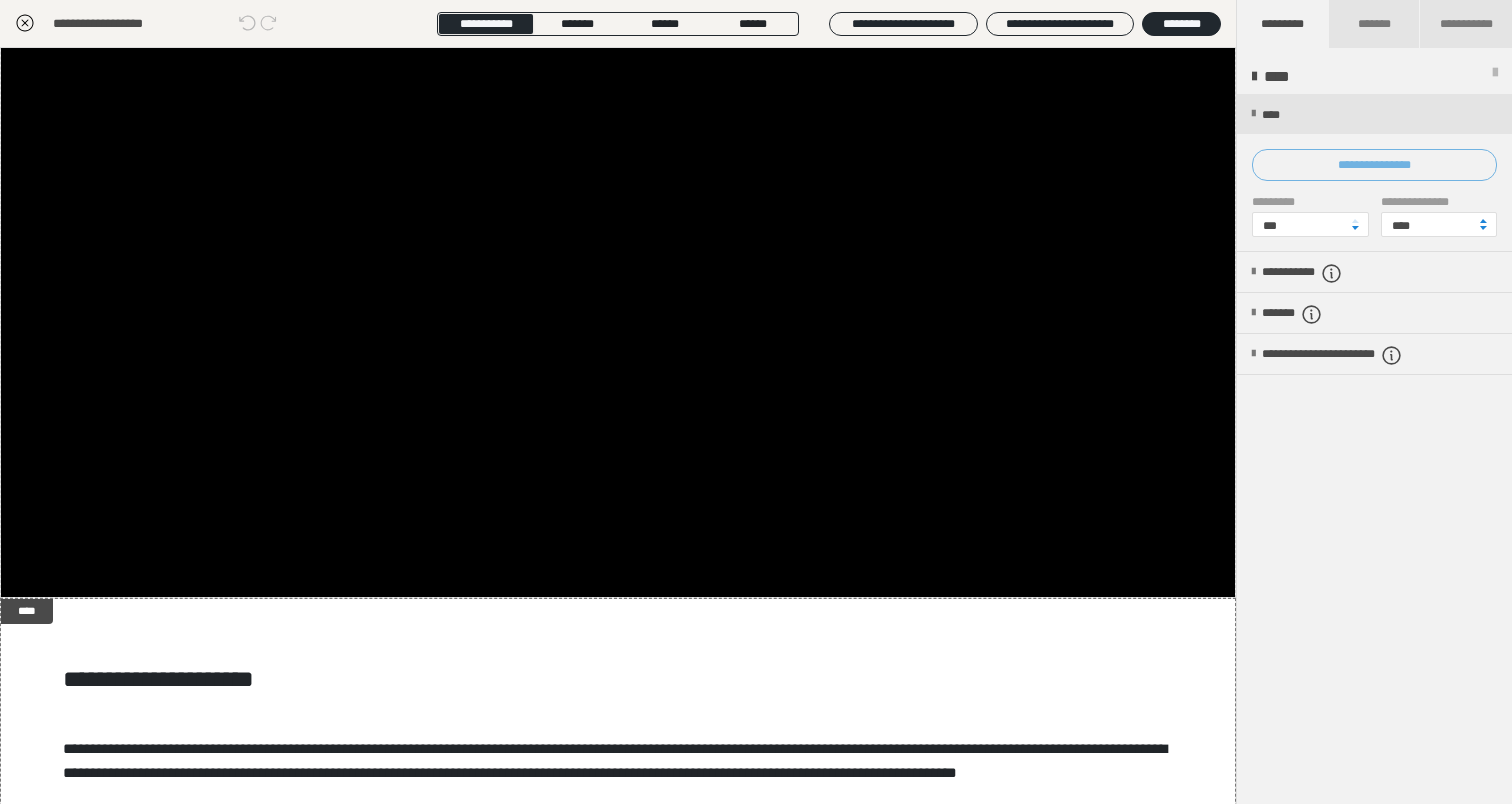 click on "**********" at bounding box center (1374, 165) 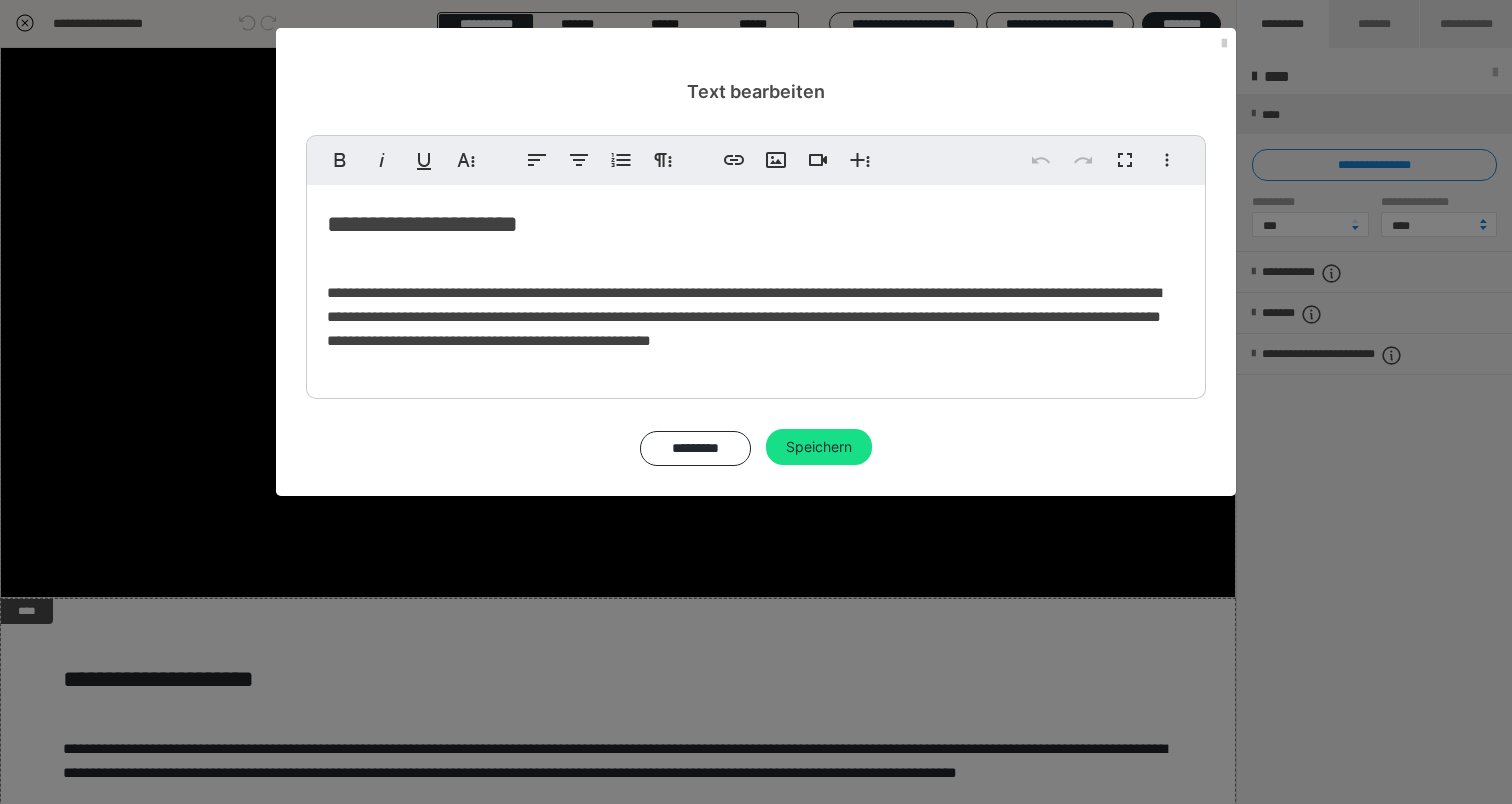 click on "**********" at bounding box center [756, 224] 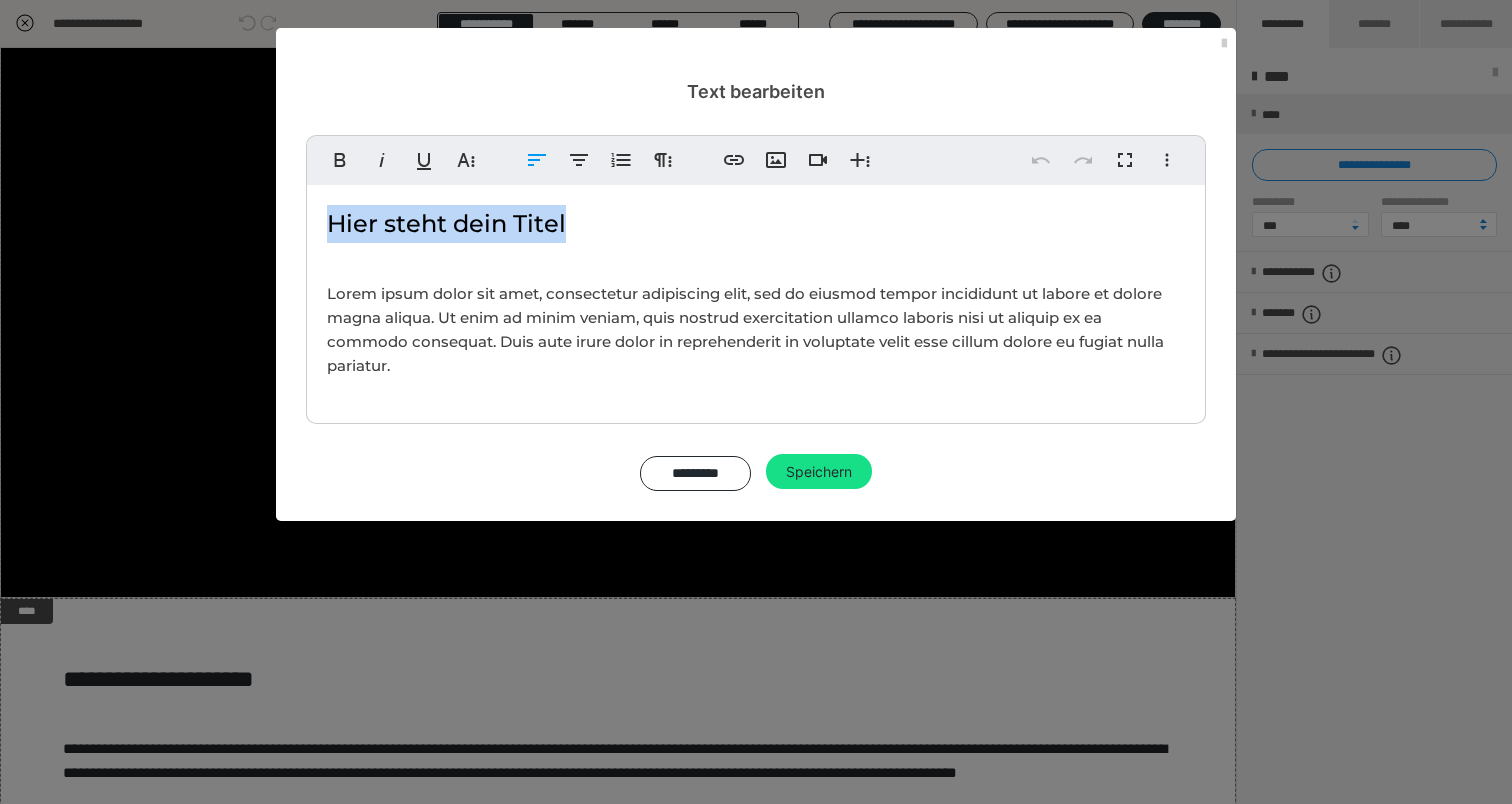 drag, startPoint x: 555, startPoint y: 207, endPoint x: 304, endPoint y: 210, distance: 251.01793 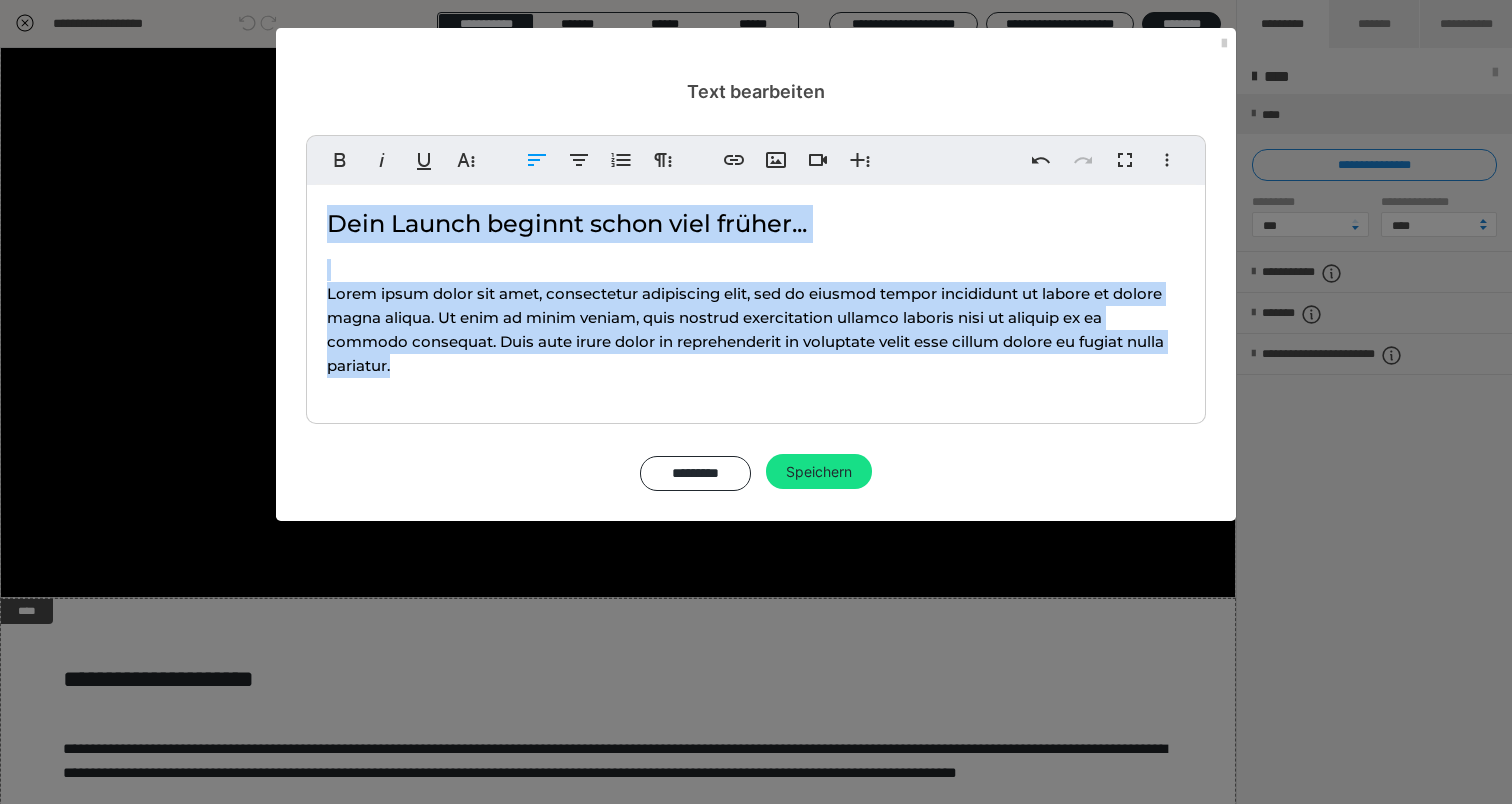 drag, startPoint x: 431, startPoint y: 363, endPoint x: 325, endPoint y: 276, distance: 137.13132 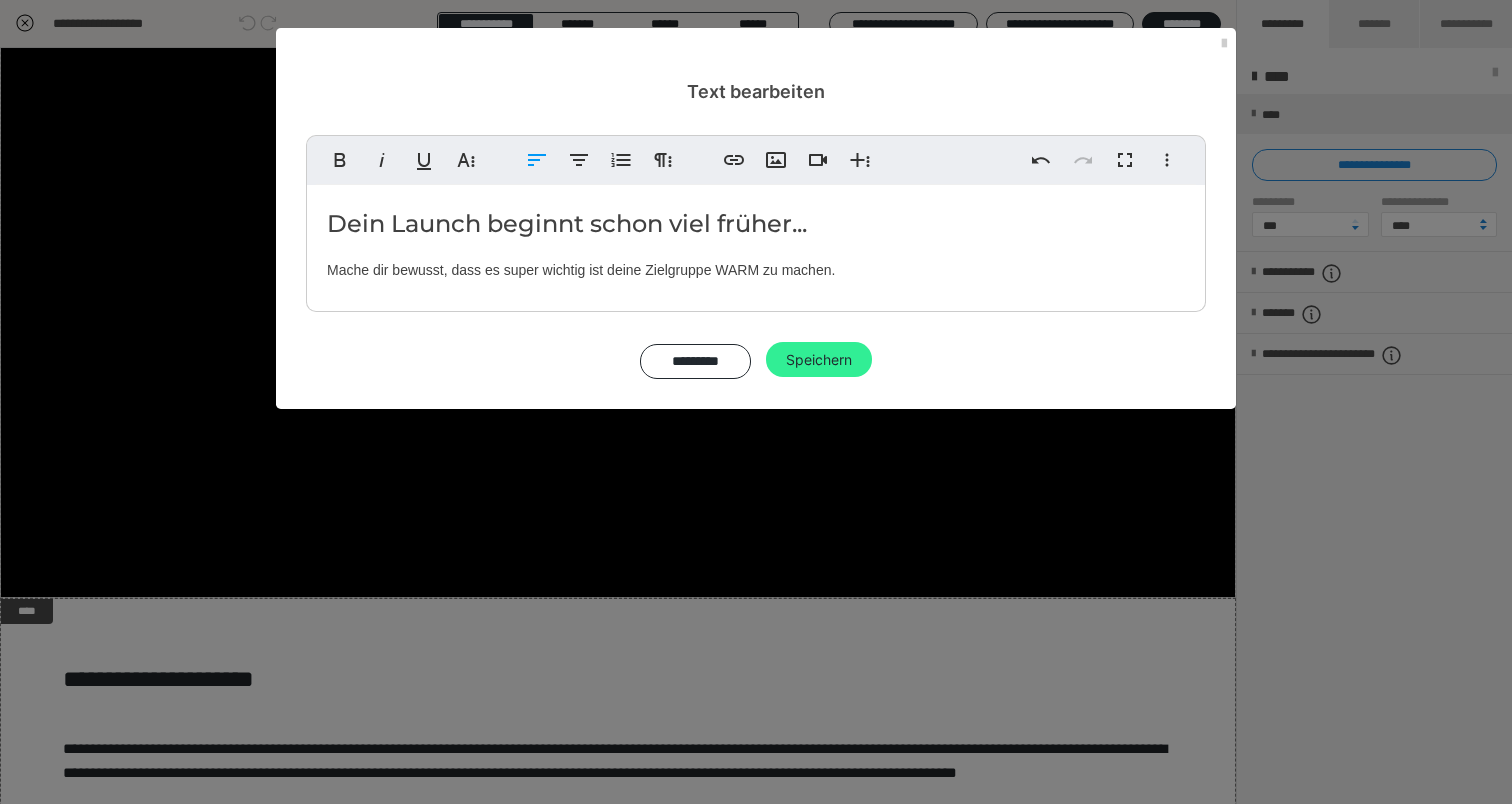 click on "Speichern" at bounding box center (819, 360) 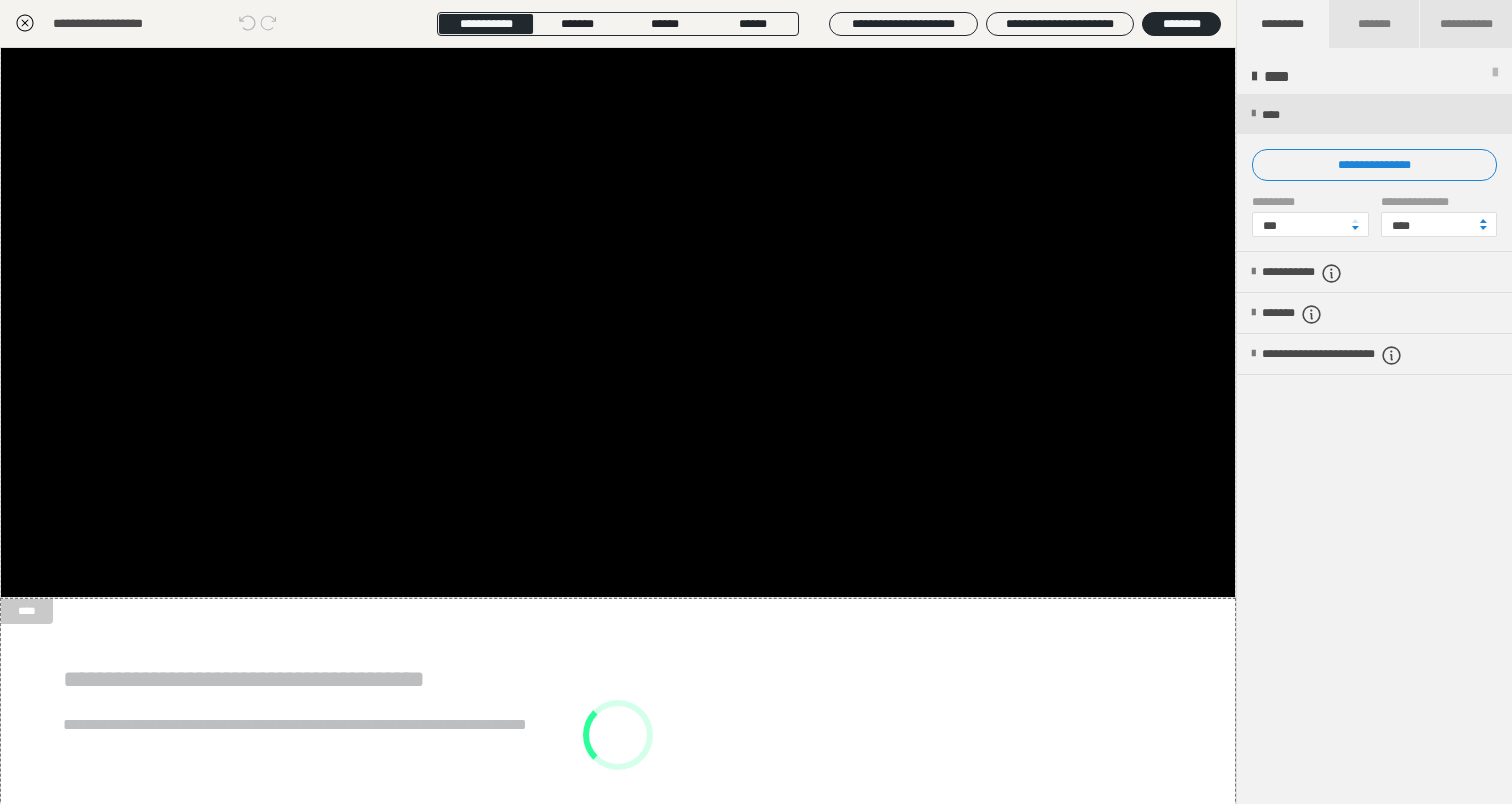 scroll, scrollTop: 136, scrollLeft: 0, axis: vertical 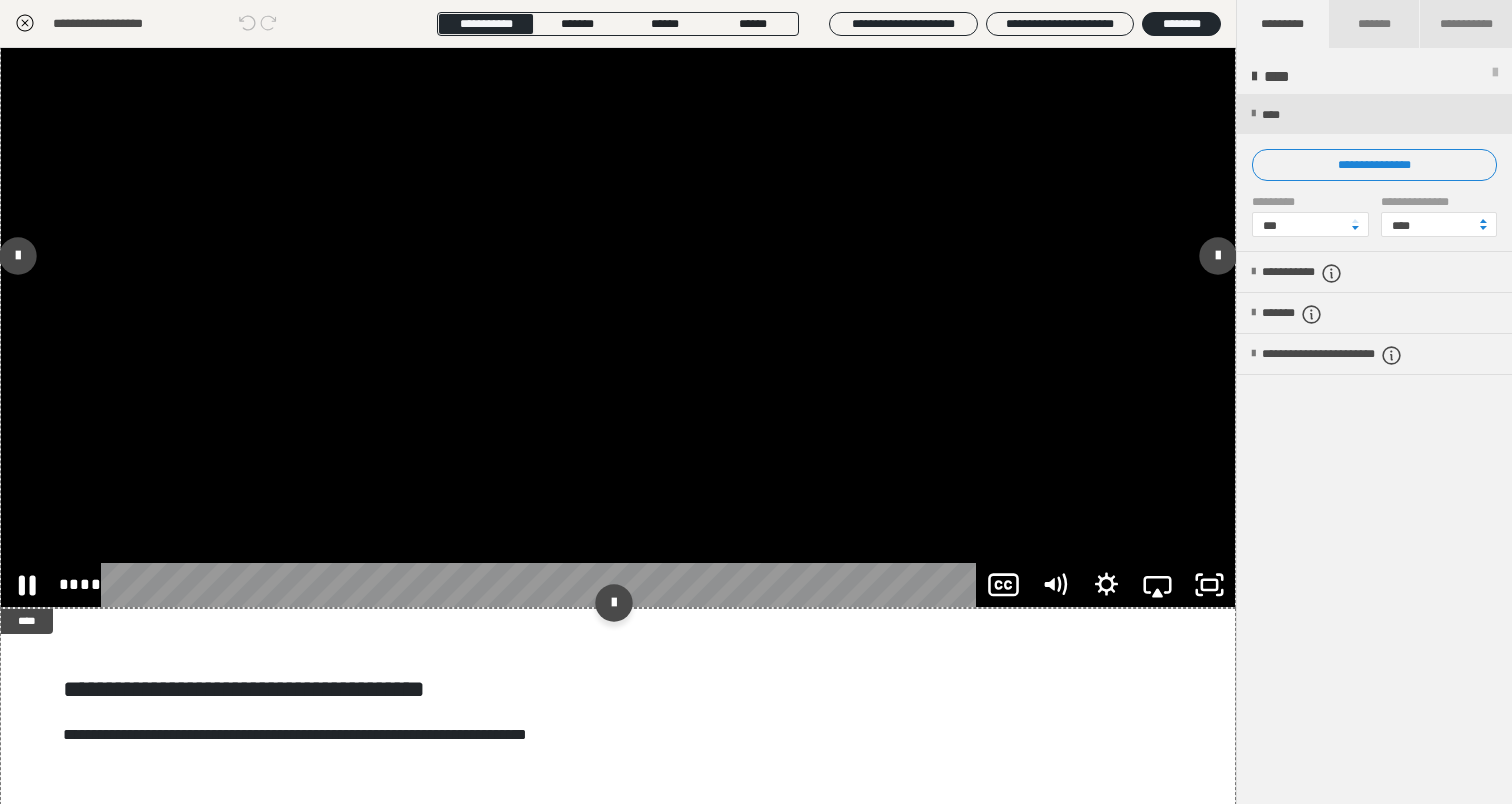 click 